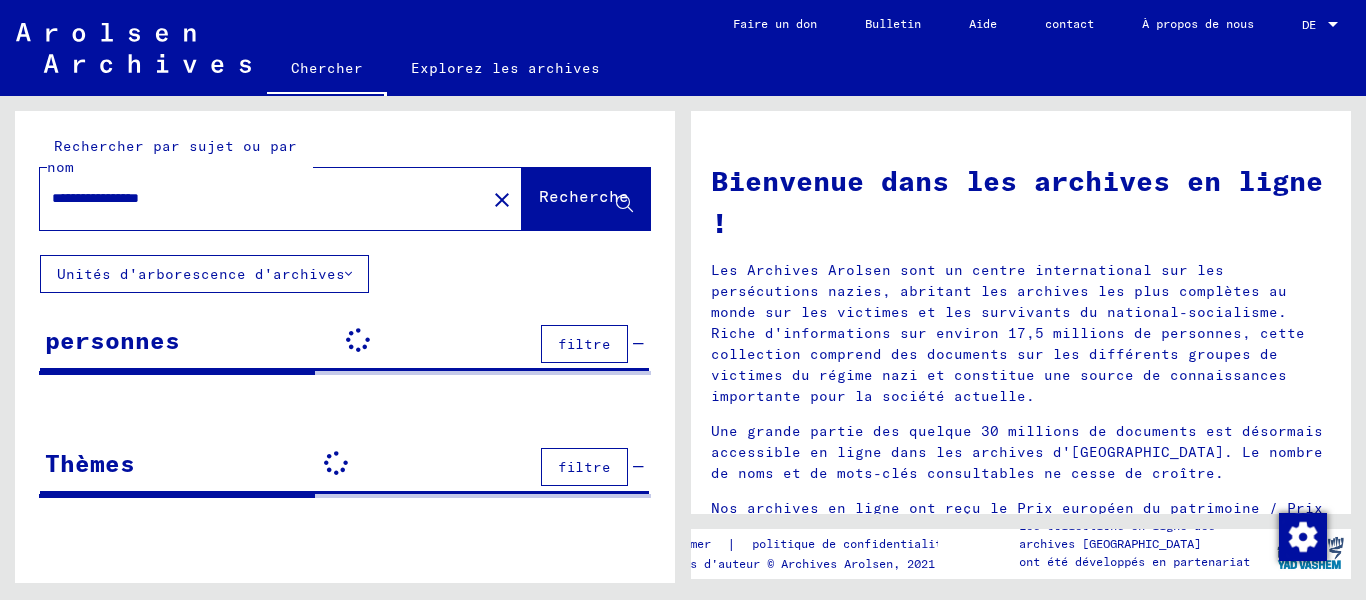 scroll, scrollTop: 0, scrollLeft: 0, axis: both 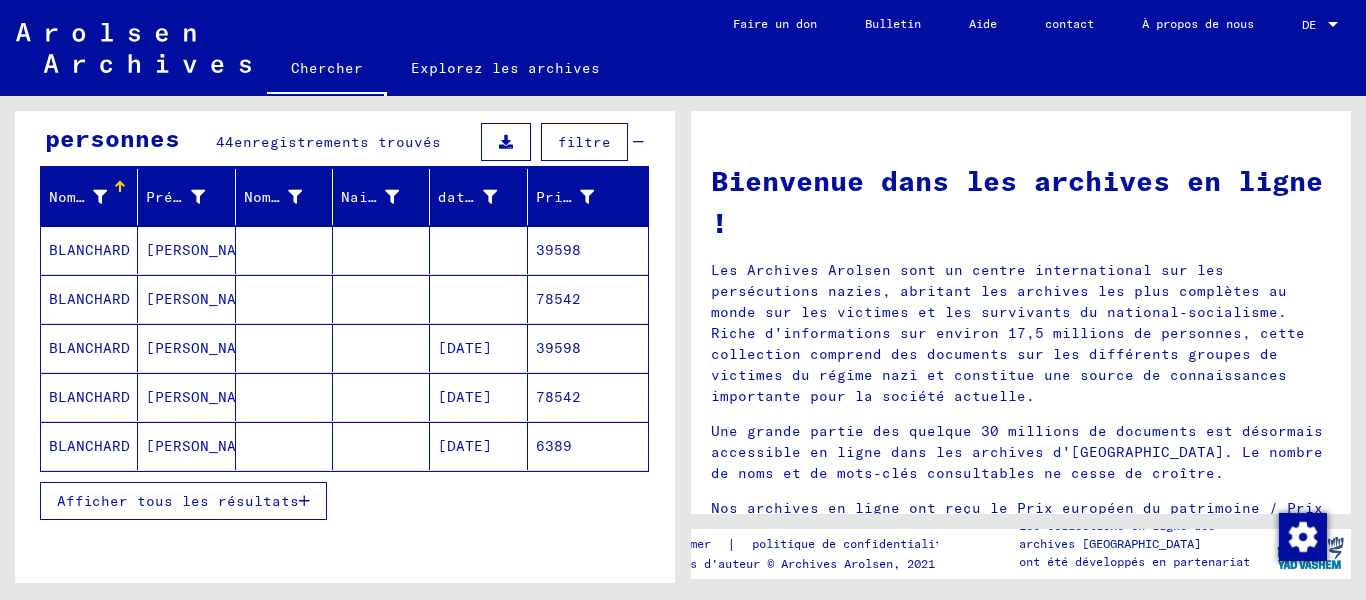 click on "Afficher tous les résultats" at bounding box center [178, 501] 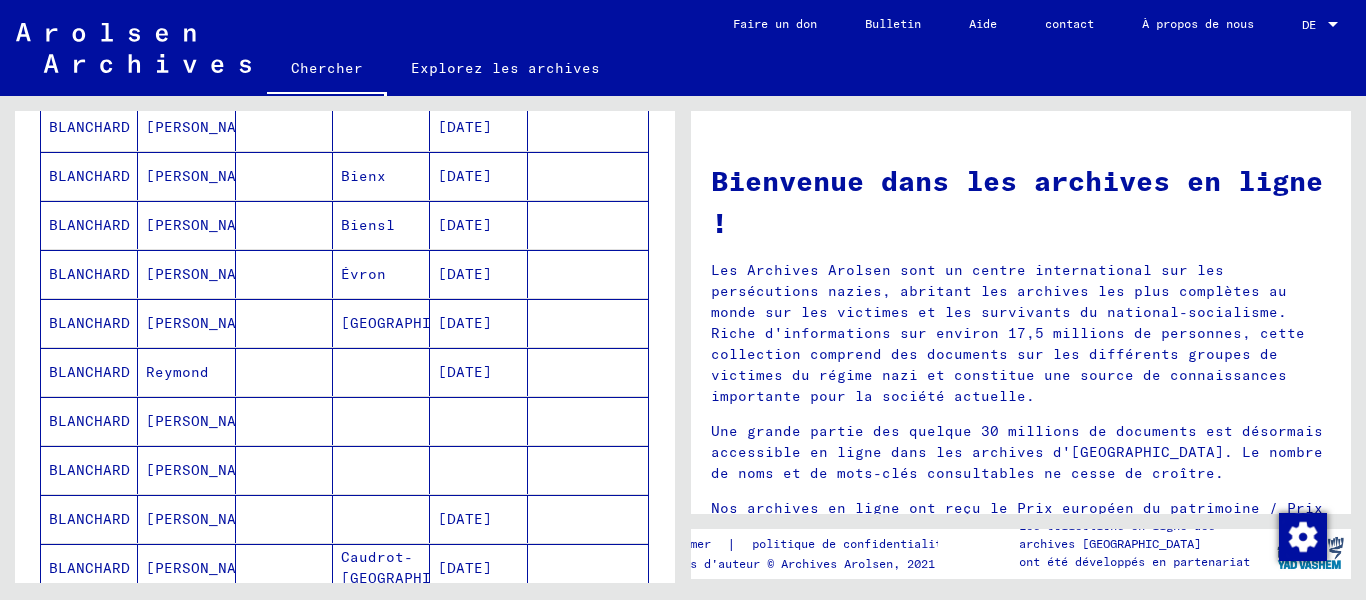 scroll, scrollTop: 800, scrollLeft: 0, axis: vertical 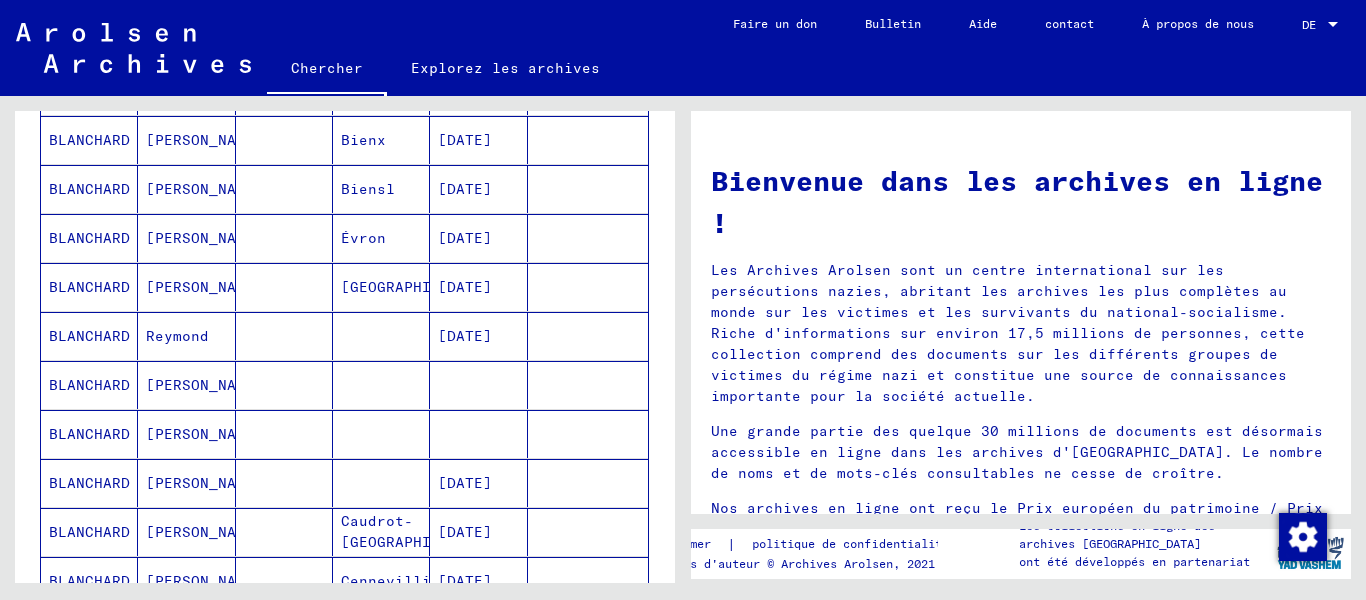 click on "[PERSON_NAME]" at bounding box center (204, 434) 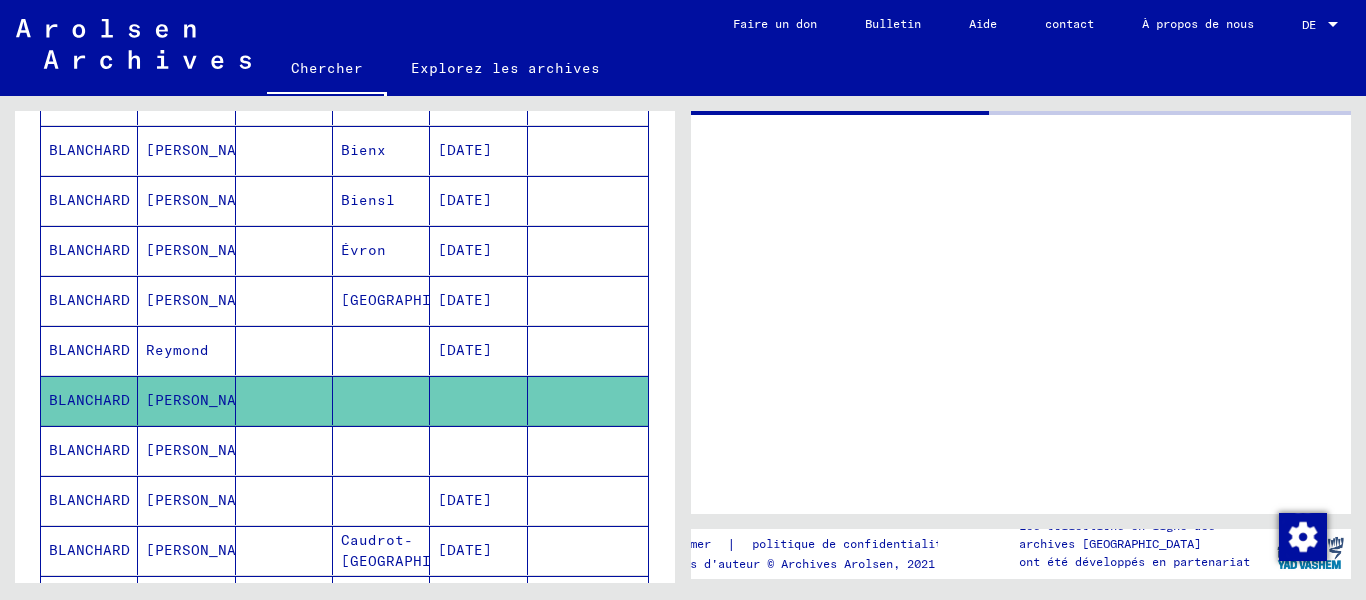 scroll, scrollTop: 809, scrollLeft: 0, axis: vertical 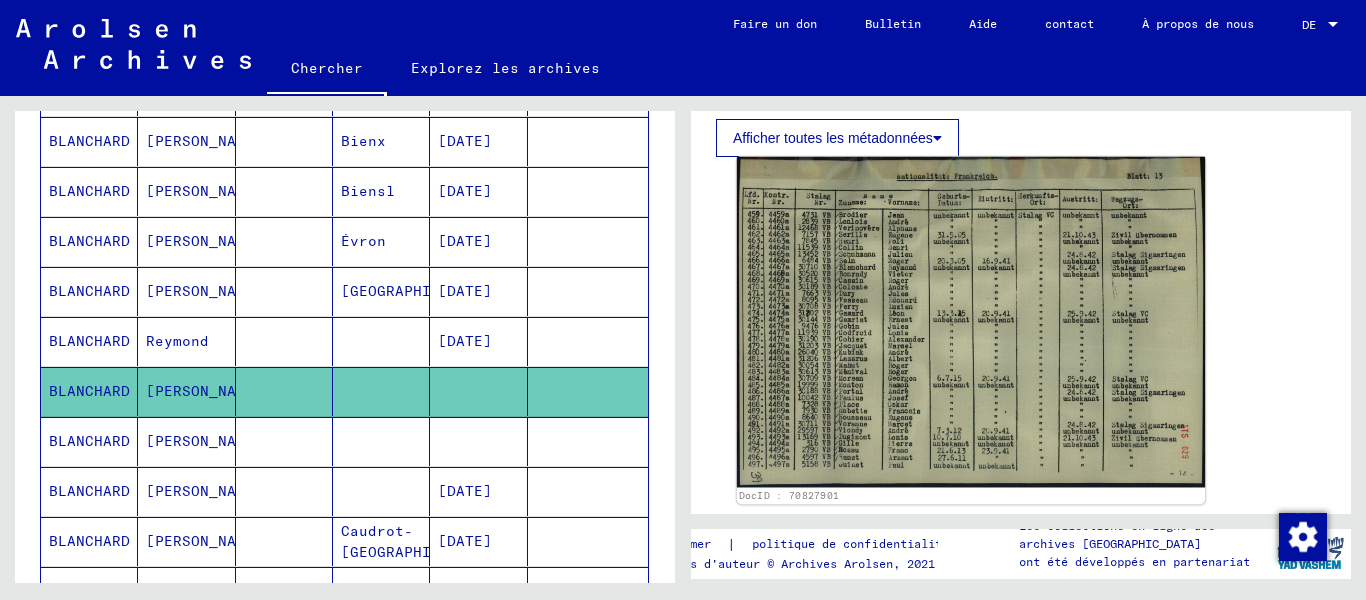 click 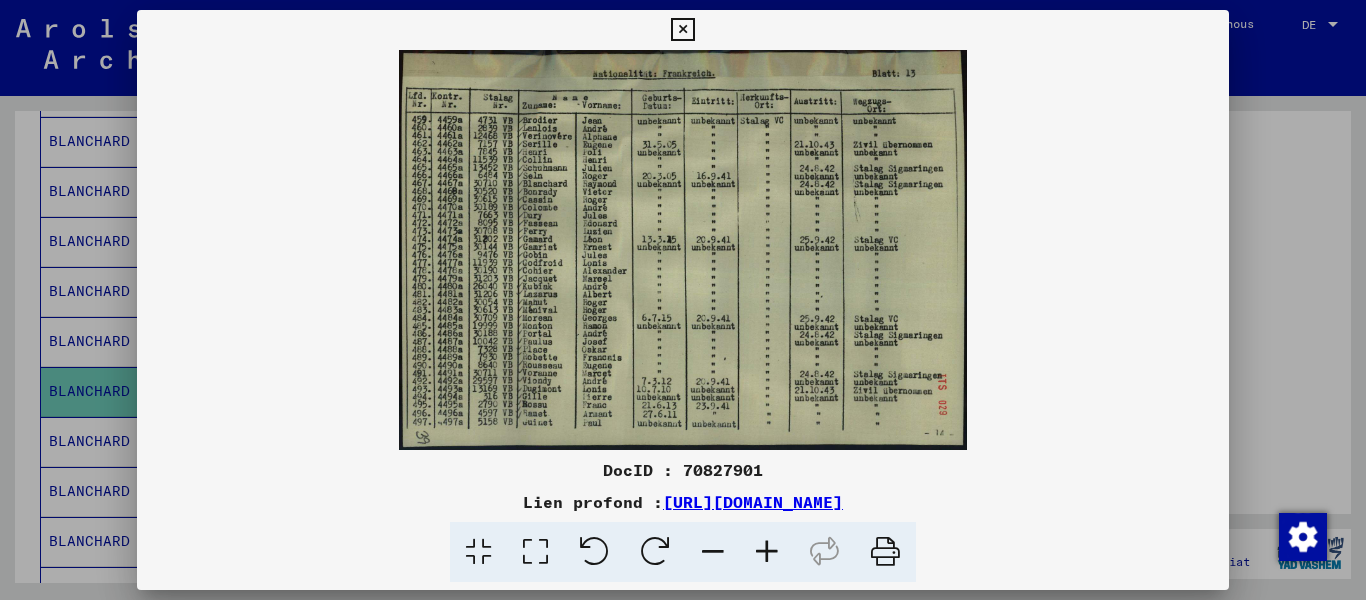 click at bounding box center [767, 552] 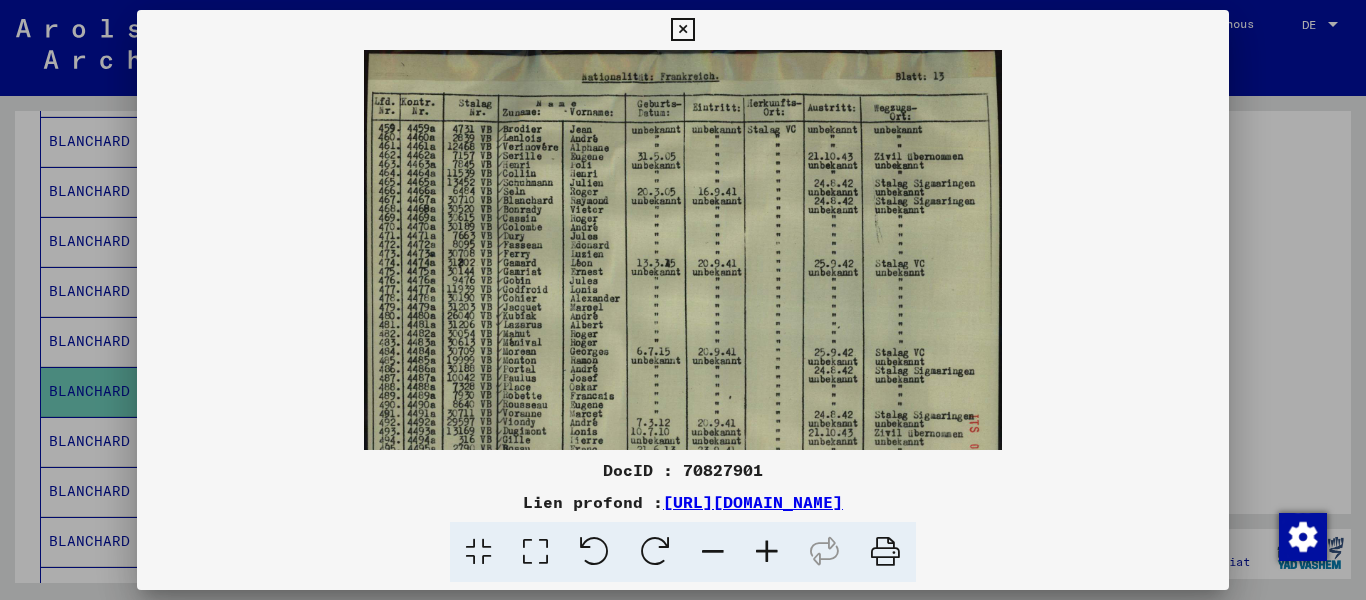 click at bounding box center [767, 552] 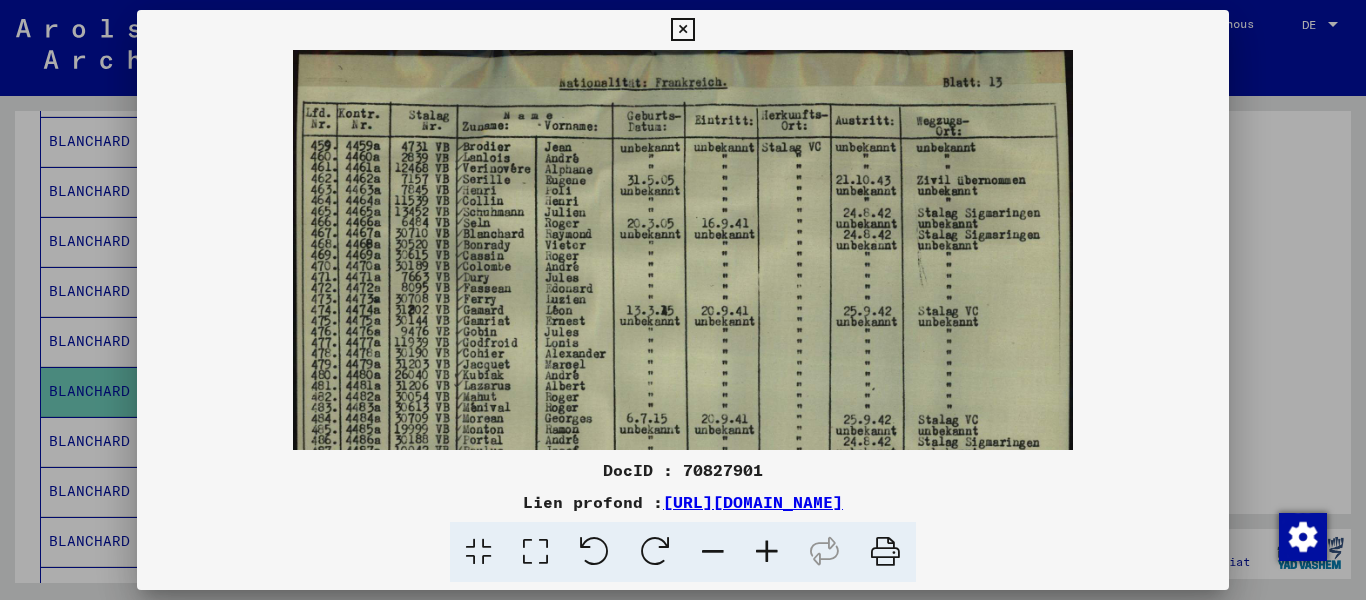 click at bounding box center [767, 552] 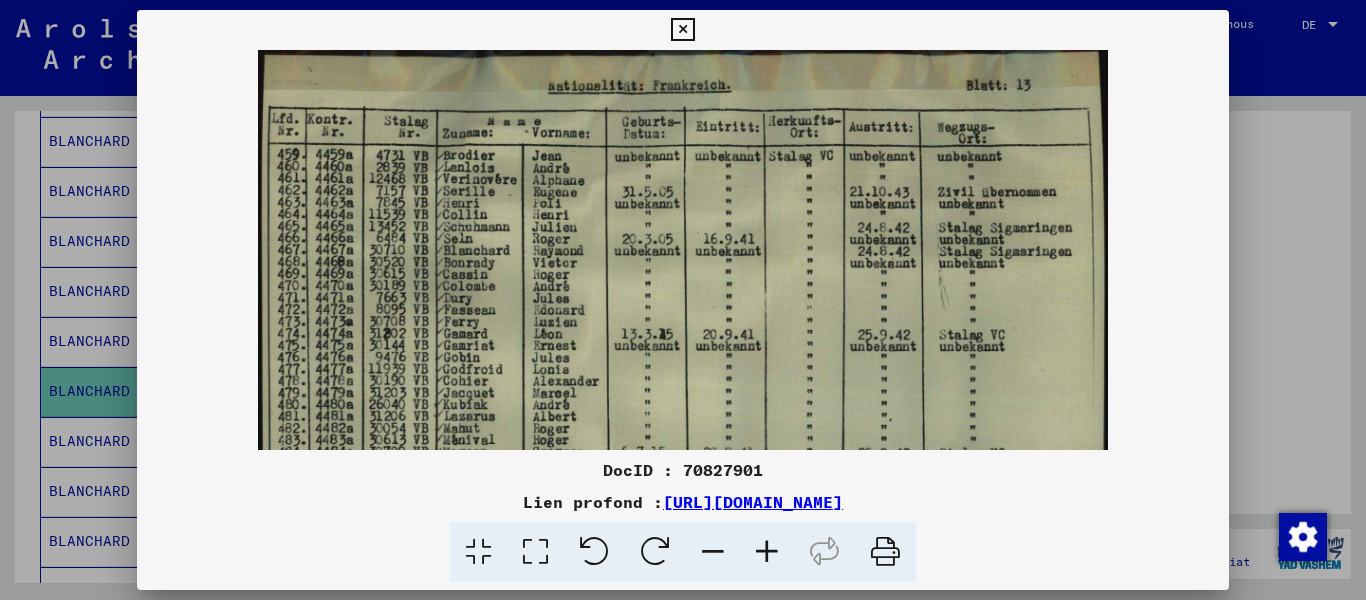 click at bounding box center (682, 30) 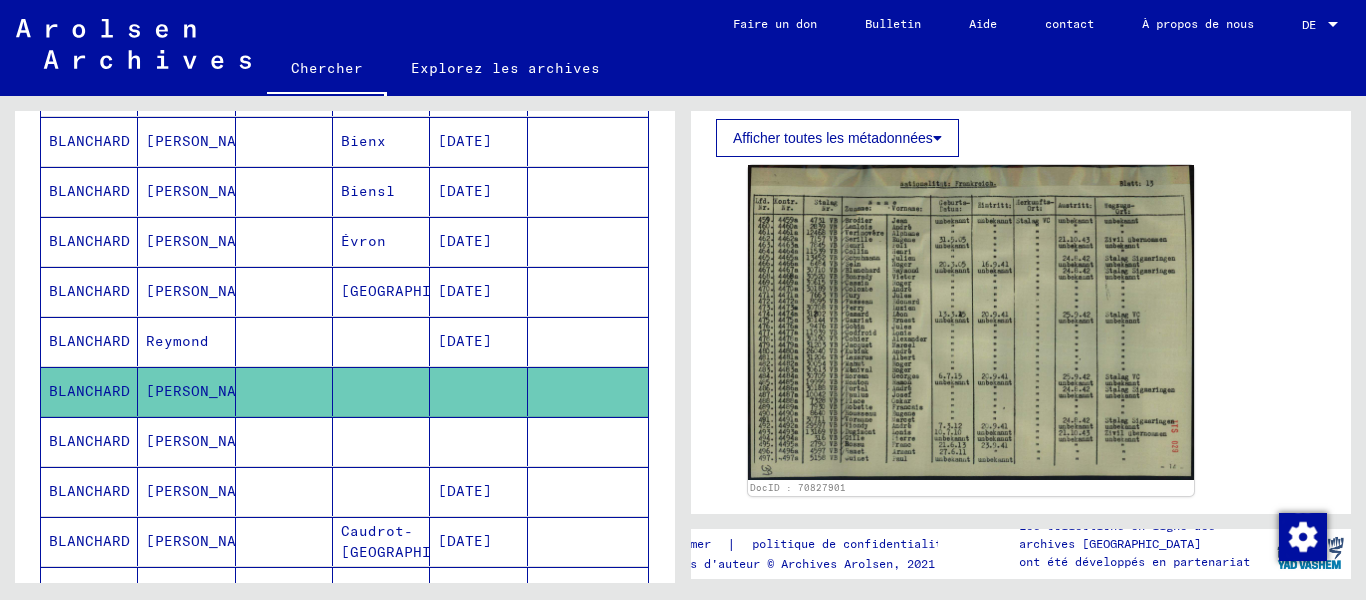 click on "[PERSON_NAME]" at bounding box center (204, 491) 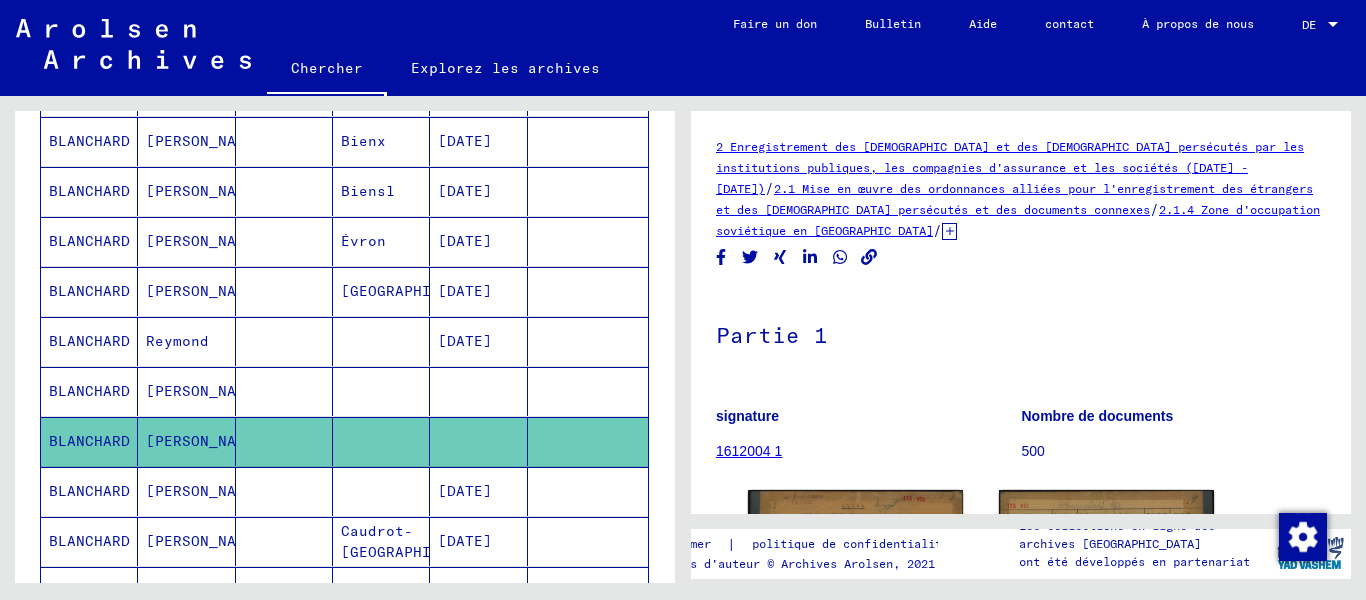 scroll, scrollTop: 0, scrollLeft: 0, axis: both 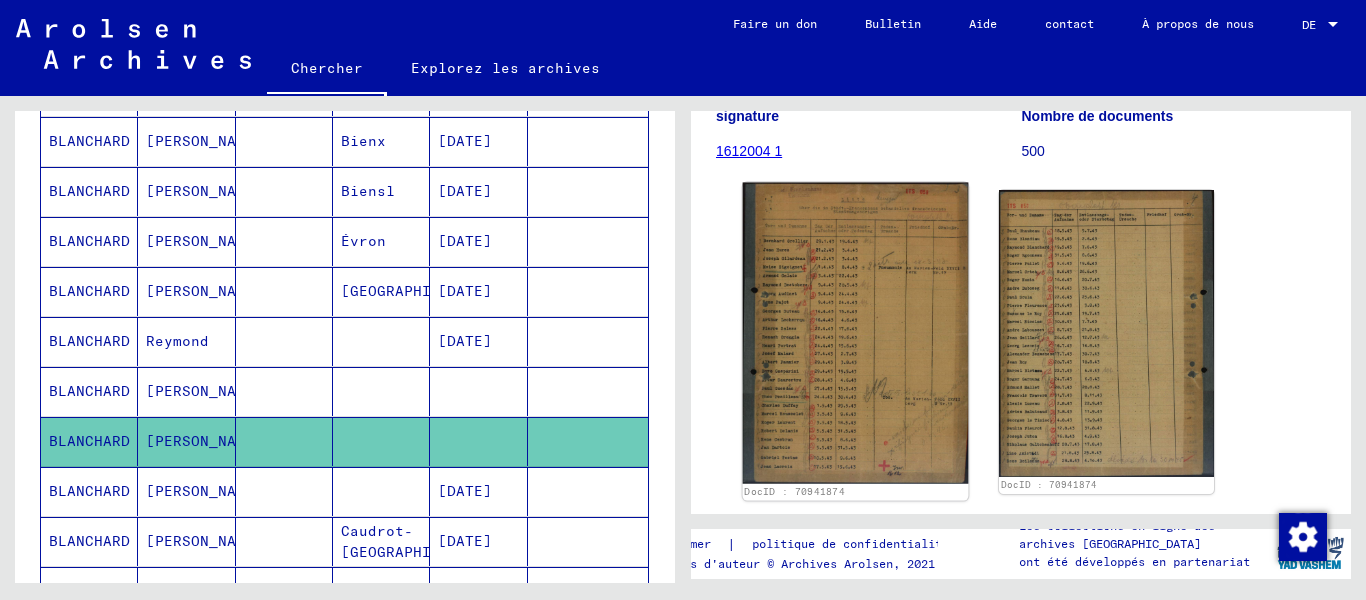 click 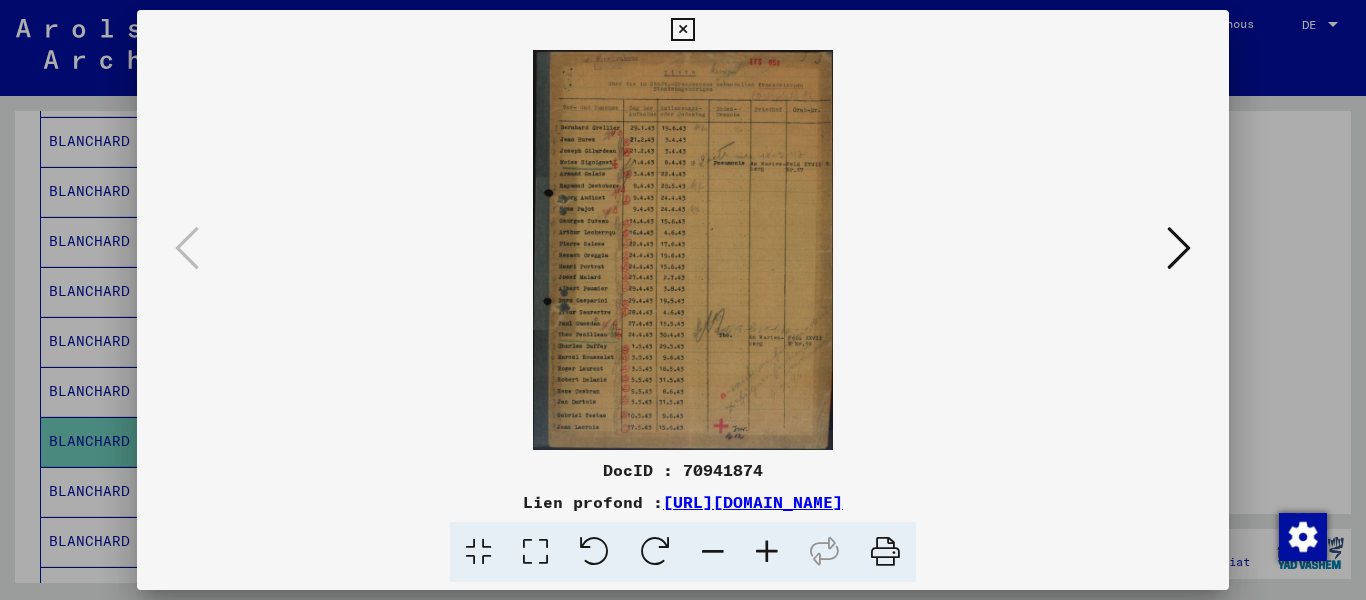 click at bounding box center (767, 552) 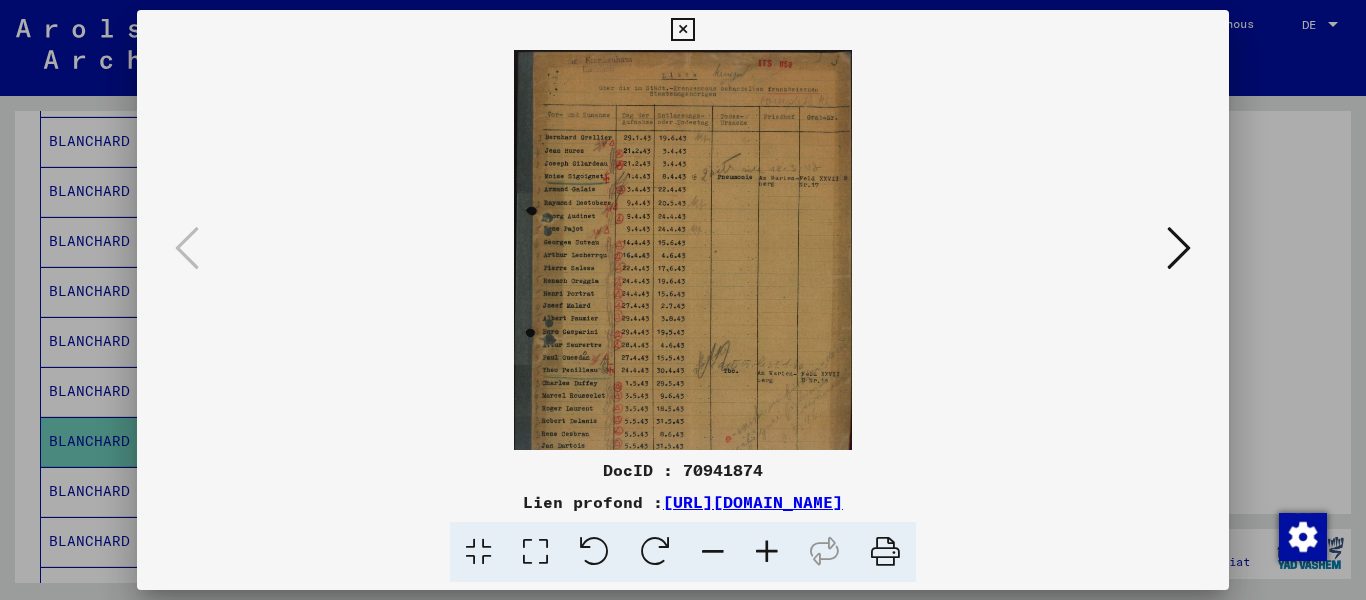 click at bounding box center (767, 552) 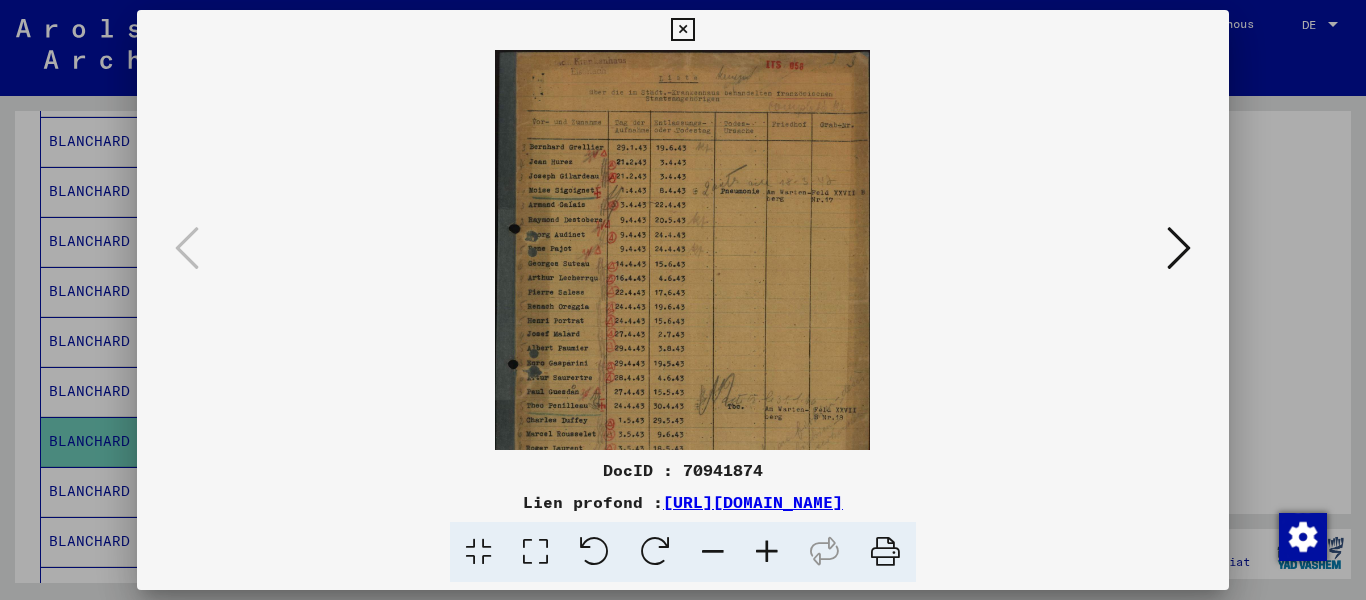 click at bounding box center [767, 552] 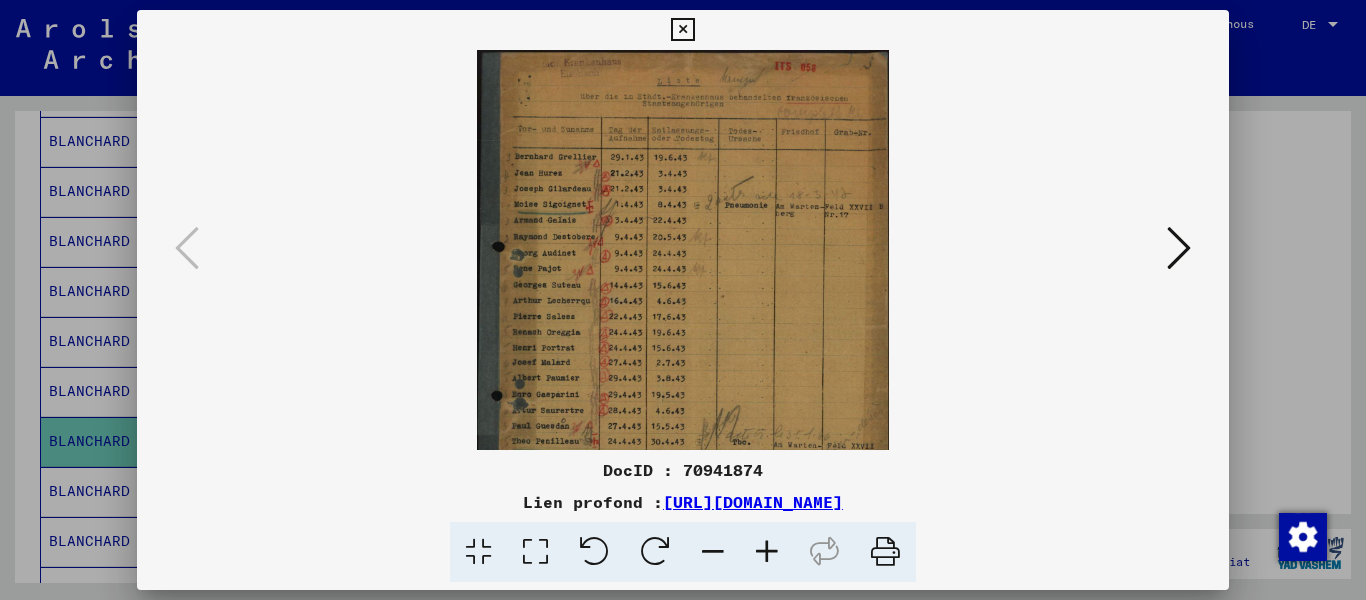 click at bounding box center (767, 552) 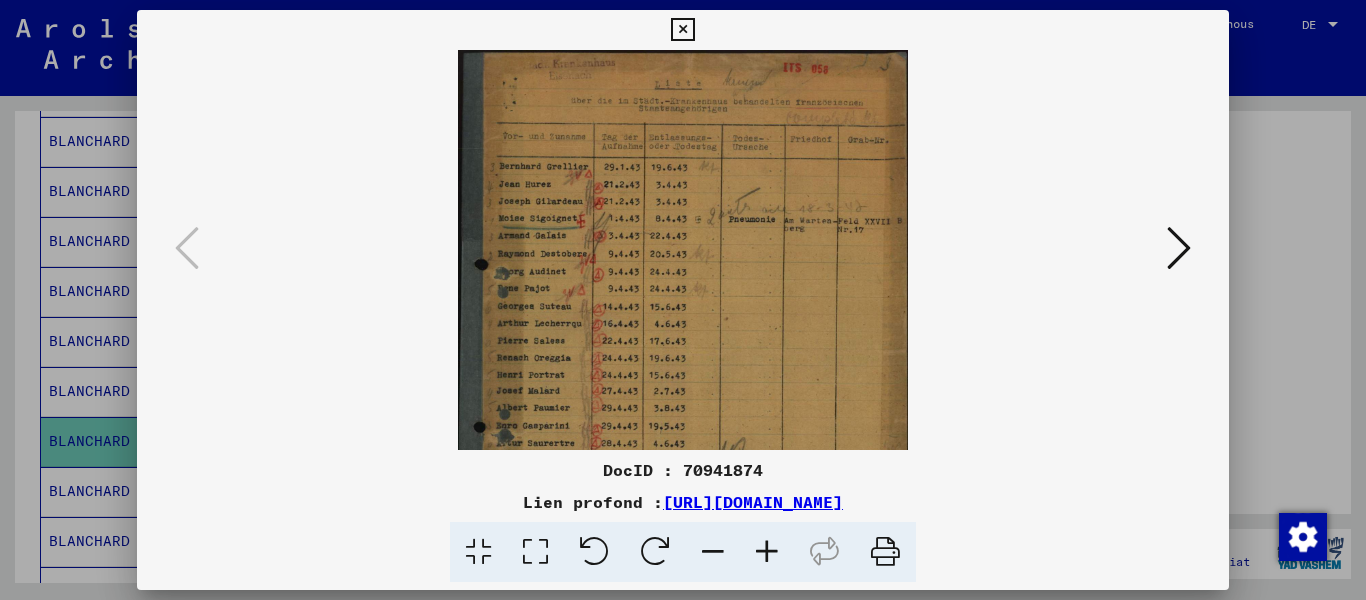click at bounding box center [767, 552] 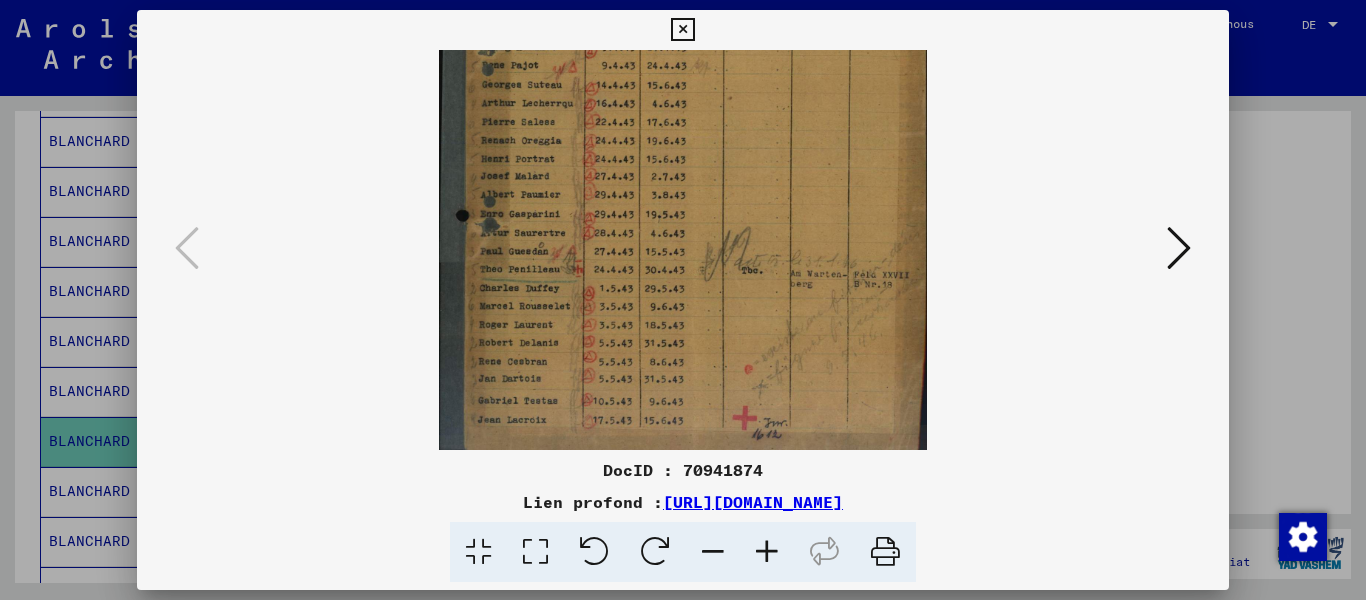 scroll, scrollTop: 250, scrollLeft: 0, axis: vertical 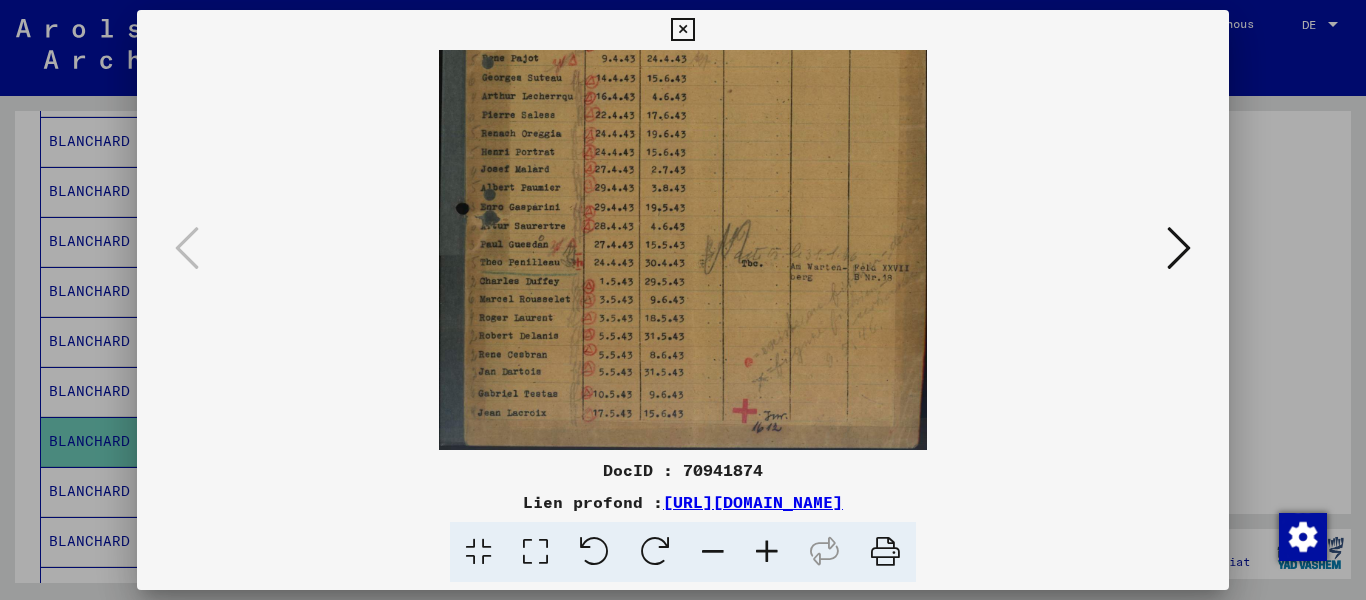 drag, startPoint x: 736, startPoint y: 362, endPoint x: 686, endPoint y: 95, distance: 271.6413 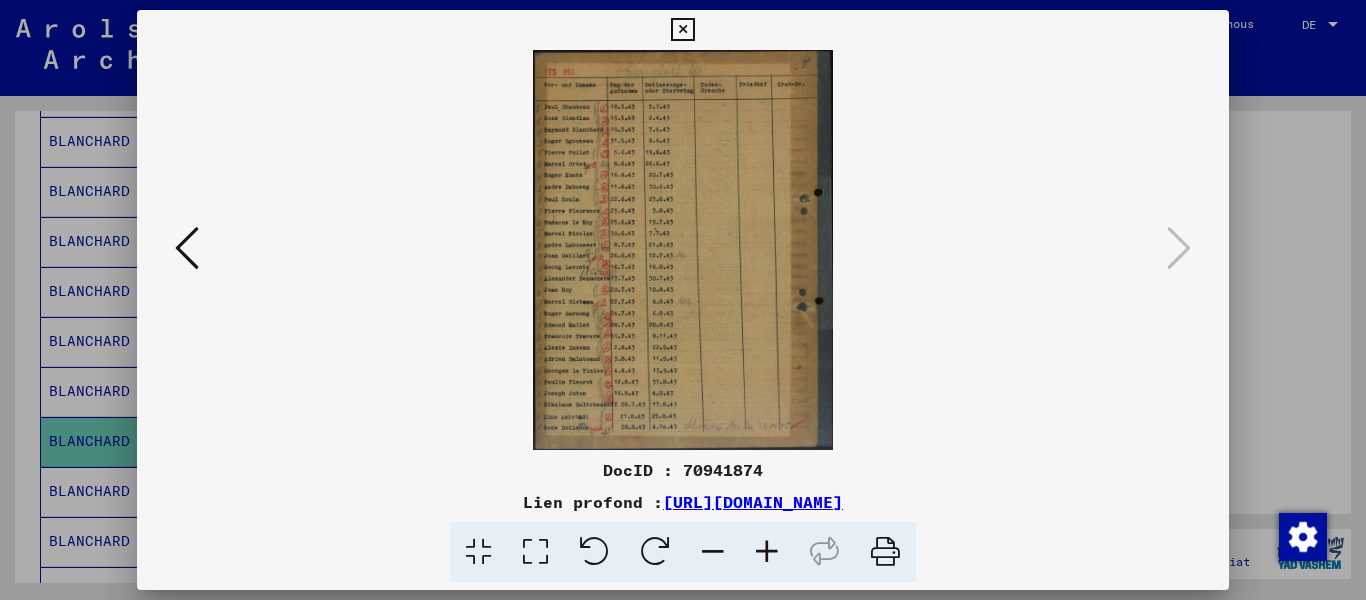 click at bounding box center [767, 552] 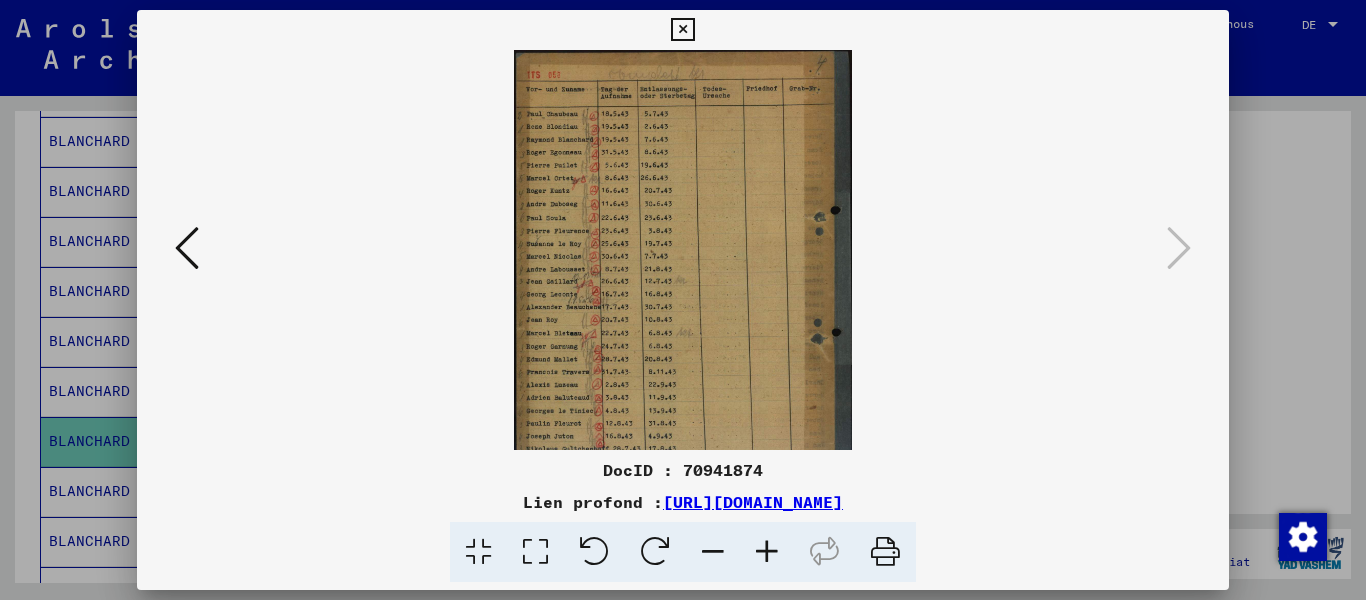 click at bounding box center [767, 552] 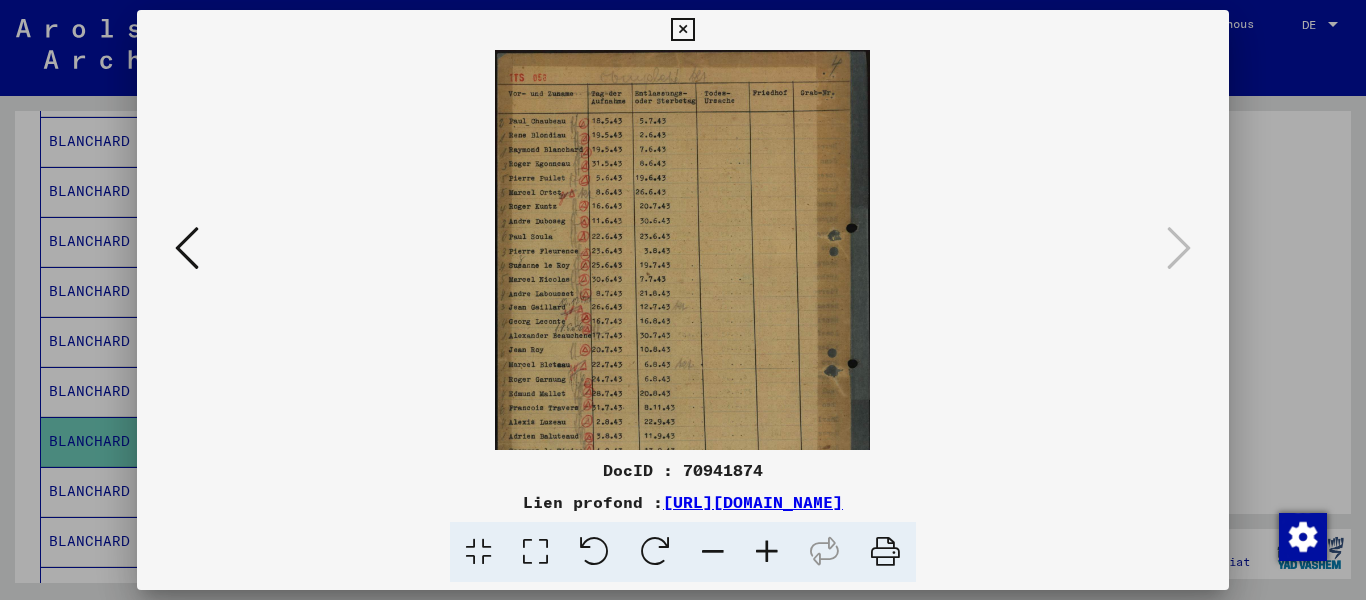 click at bounding box center [767, 552] 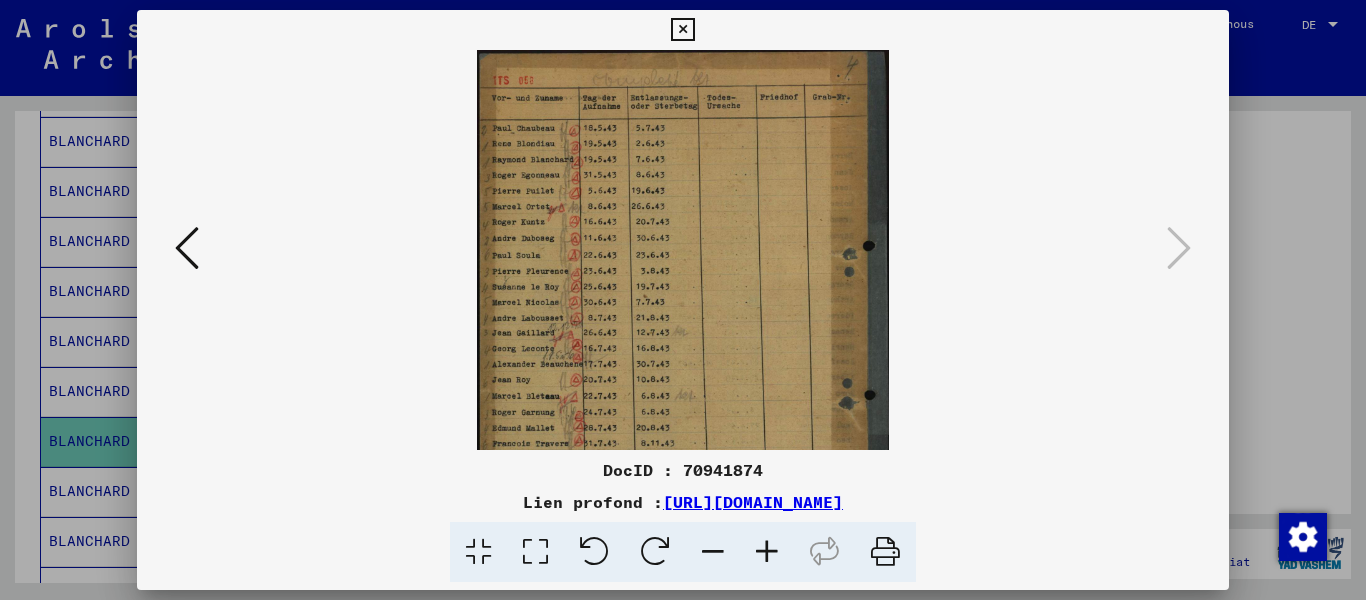 click at bounding box center [767, 552] 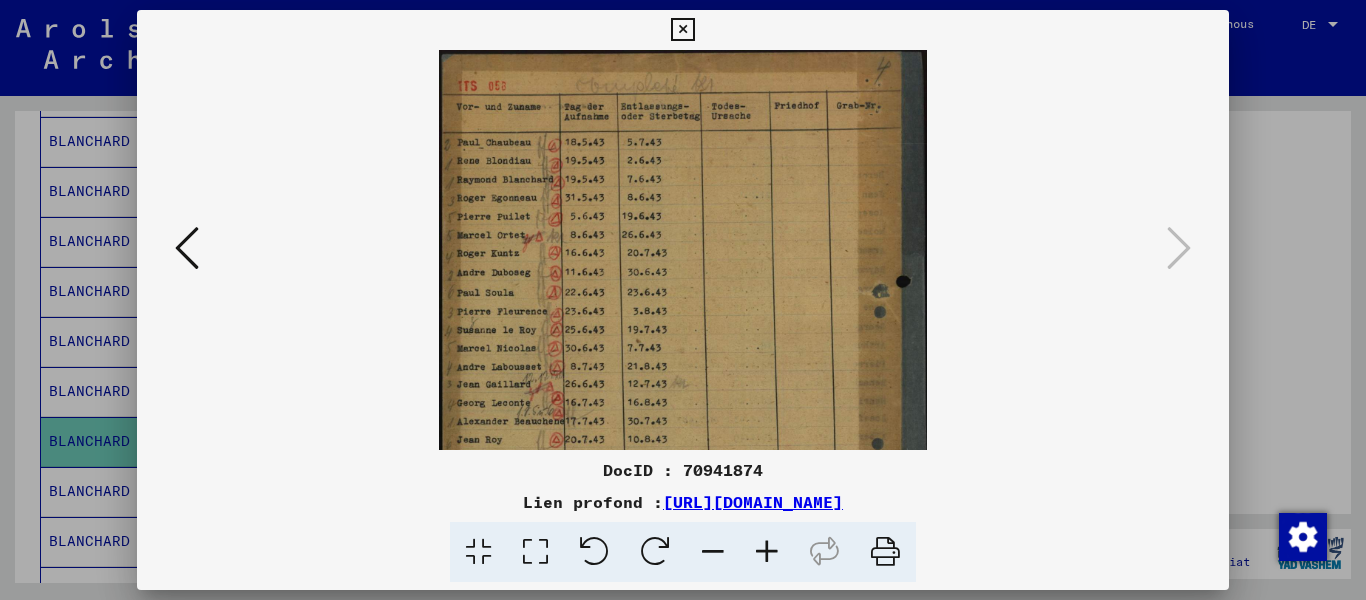 click at bounding box center (767, 552) 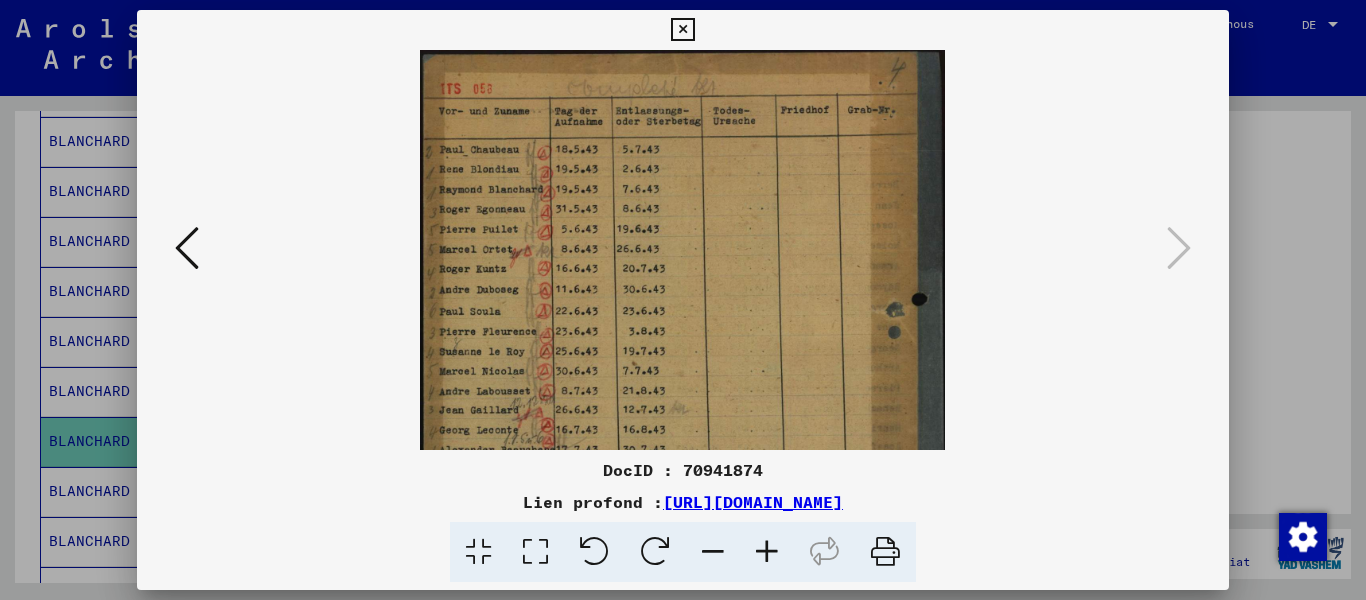click at bounding box center [767, 552] 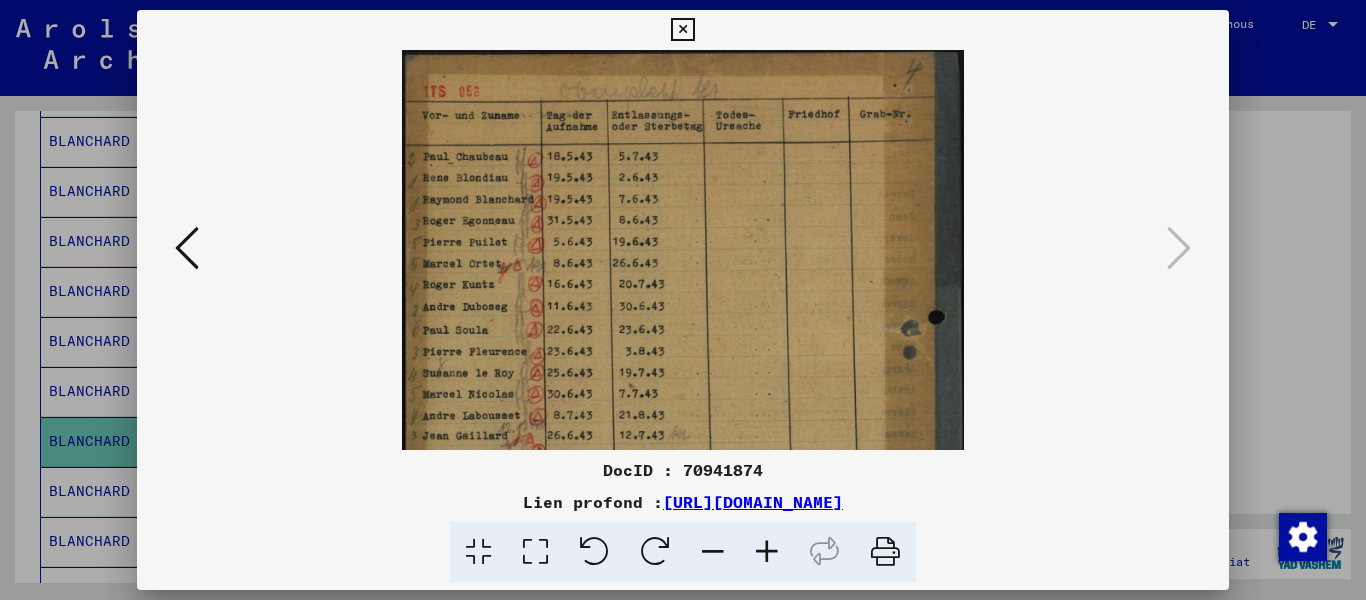 click at bounding box center [767, 552] 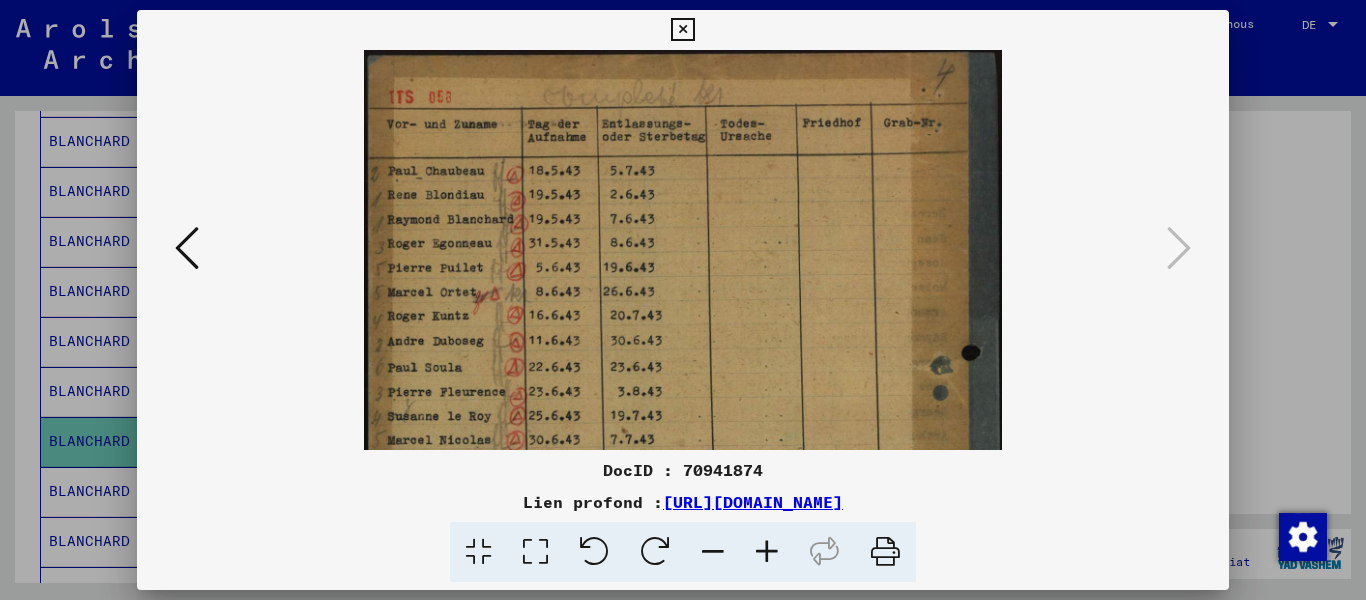 click at bounding box center (187, 248) 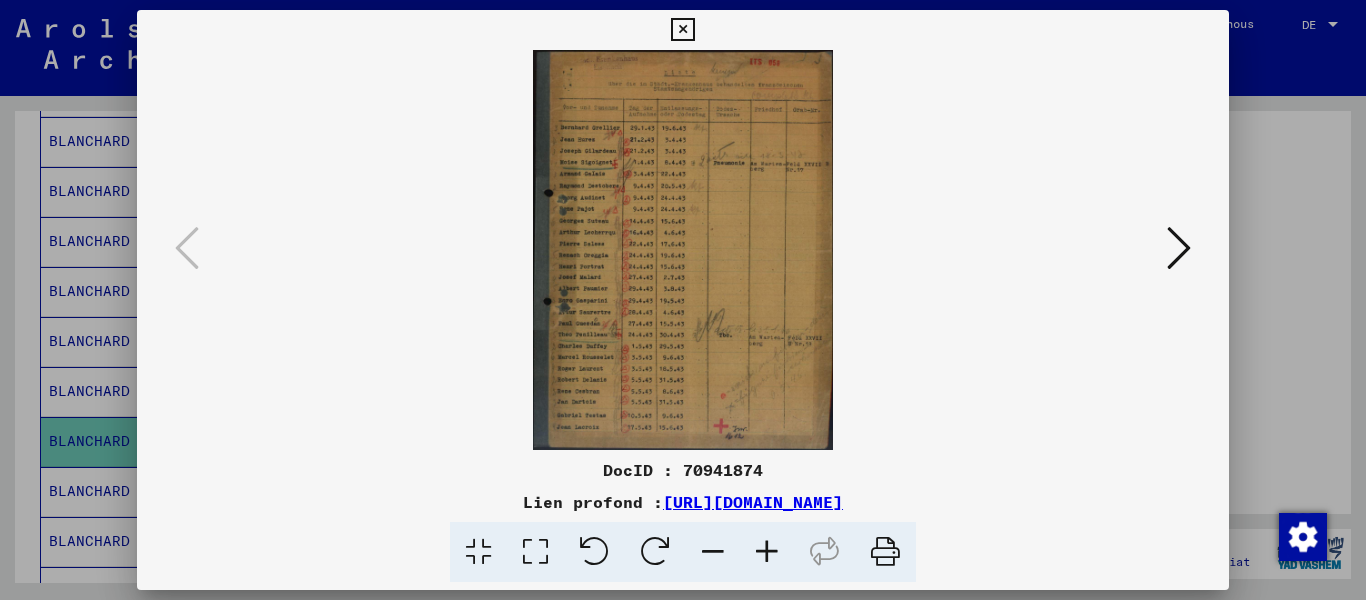 click at bounding box center [767, 552] 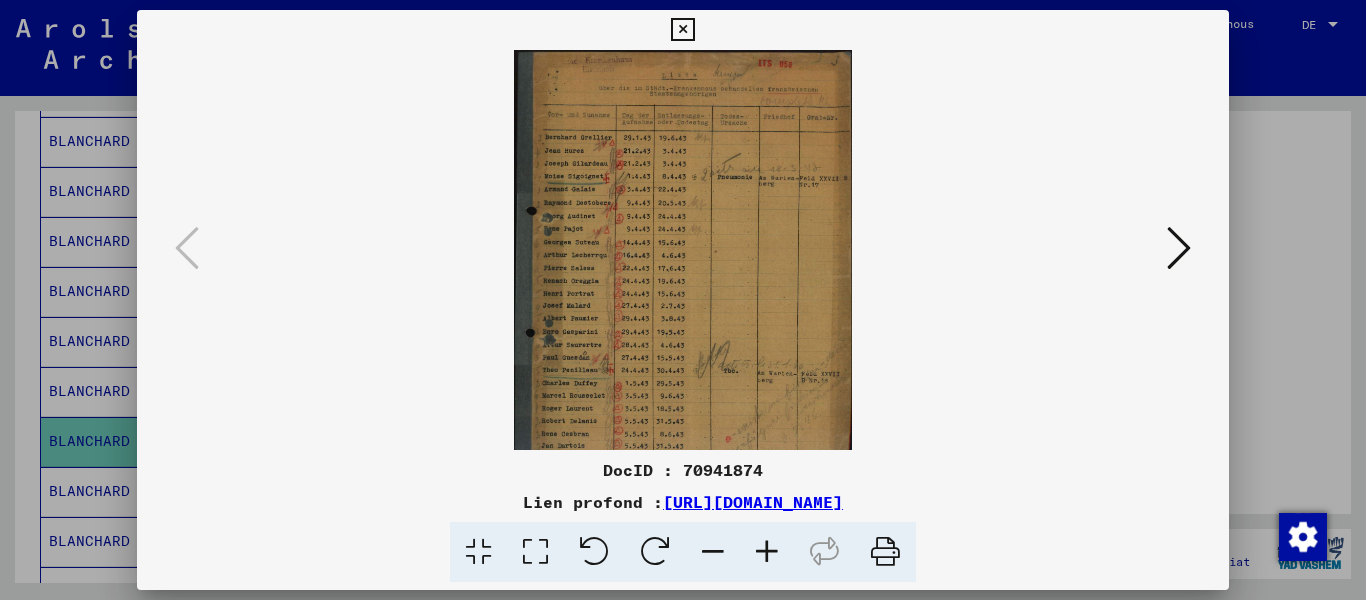 click at bounding box center [767, 552] 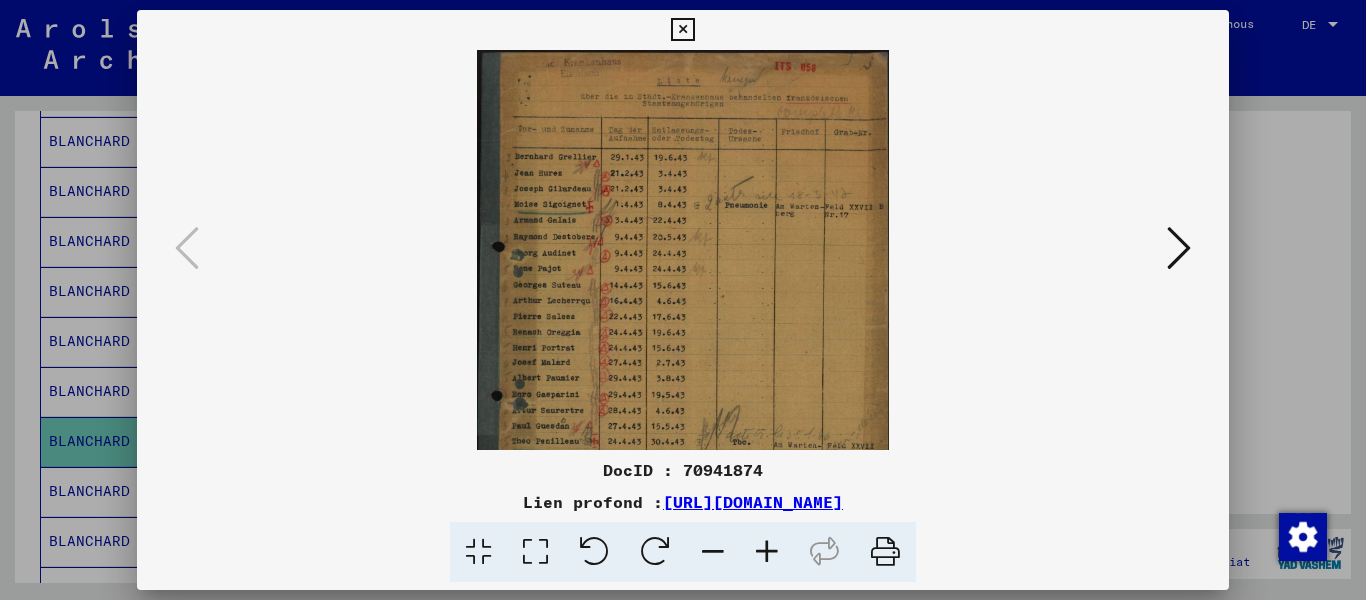 click at bounding box center [767, 552] 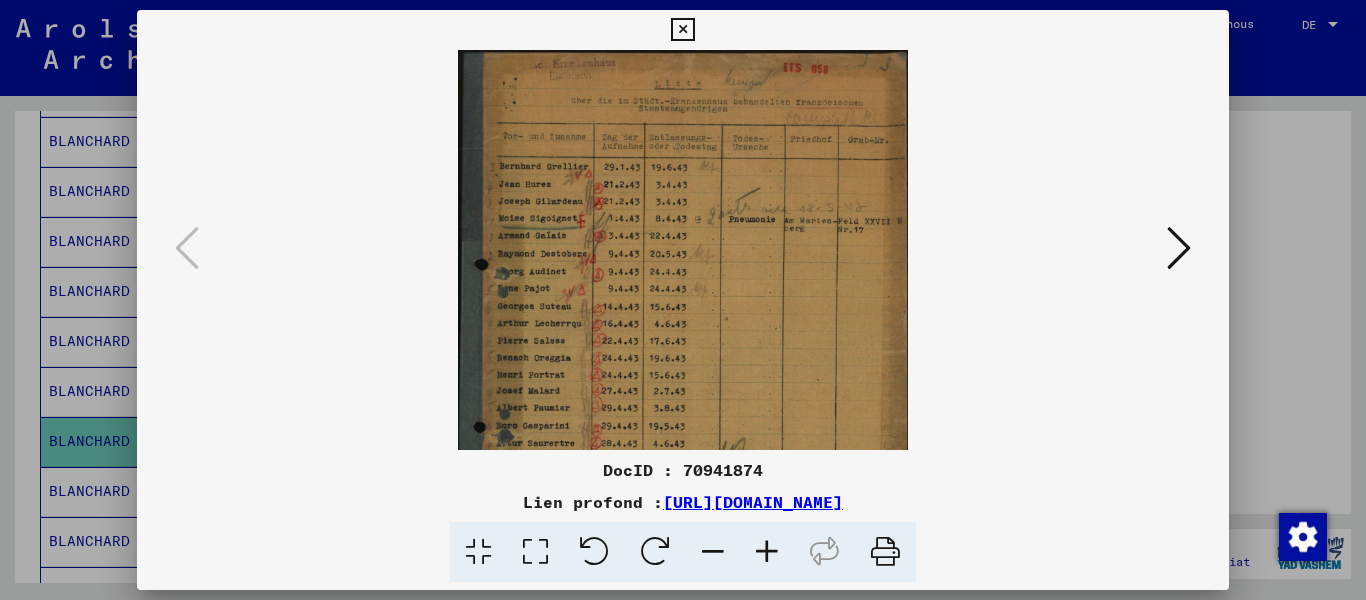 click at bounding box center [767, 552] 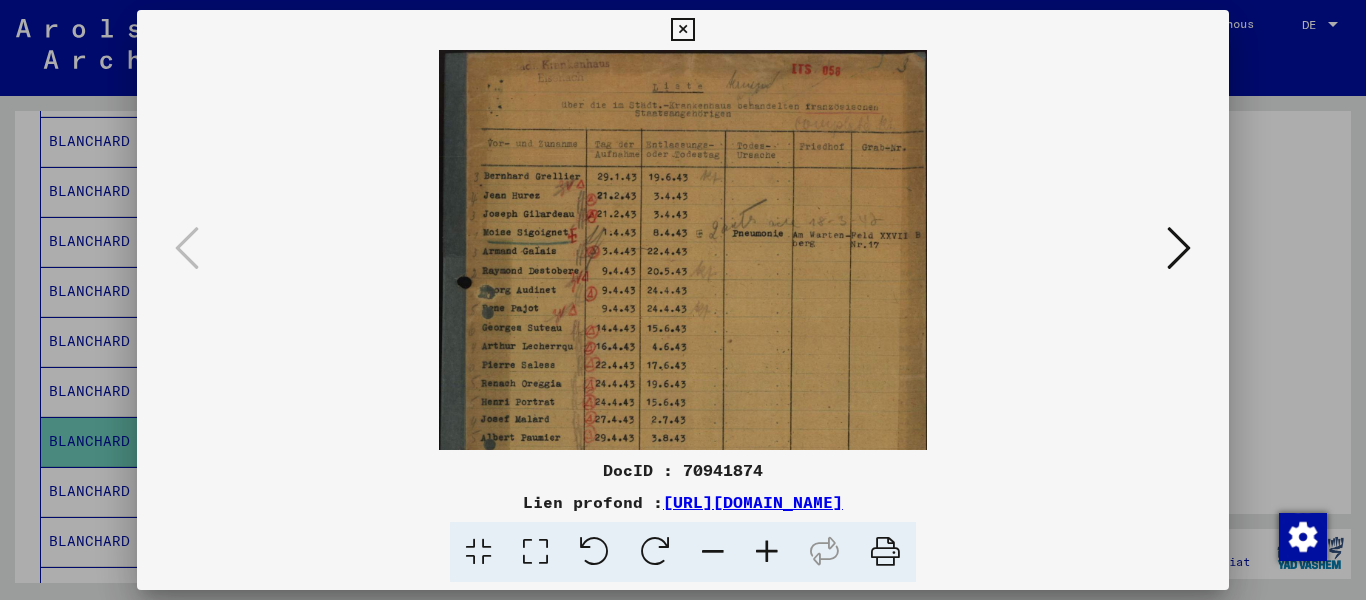 click at bounding box center [767, 552] 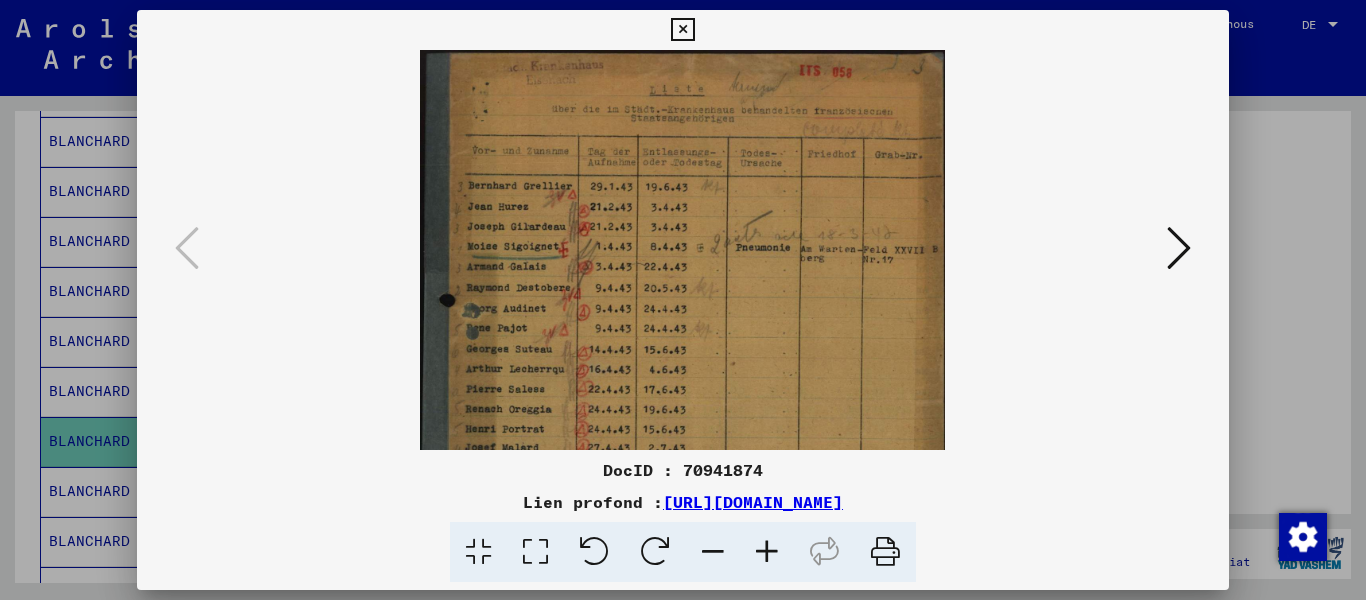 click at bounding box center [767, 552] 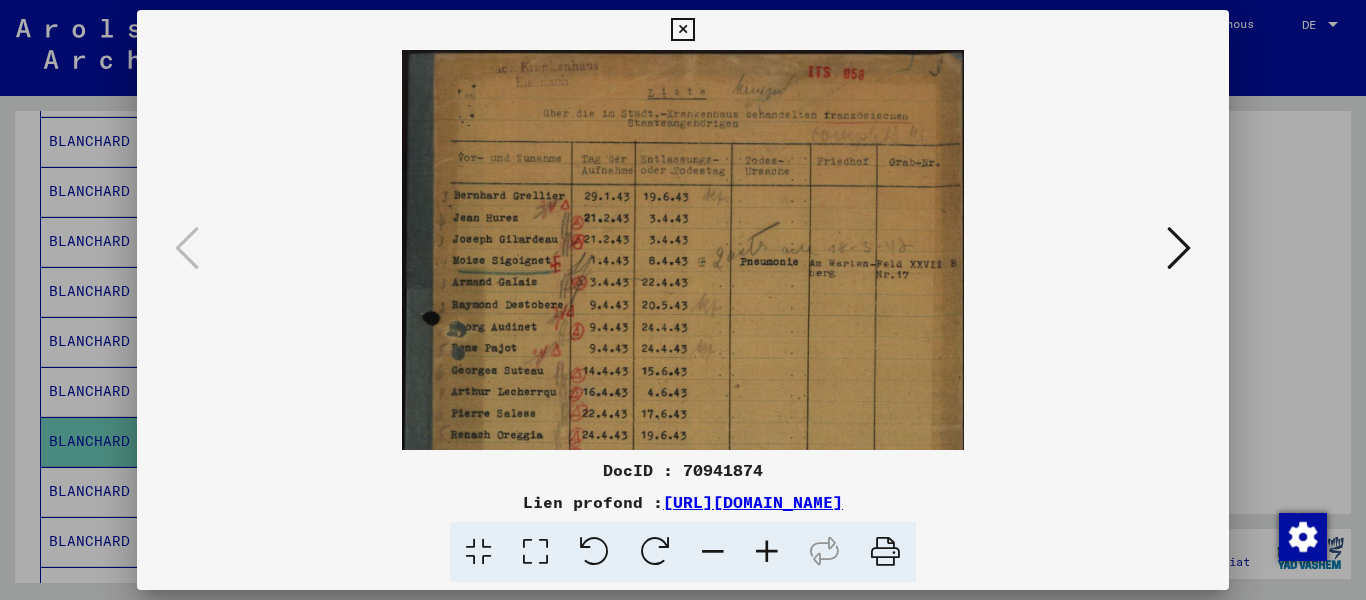 click at bounding box center (767, 552) 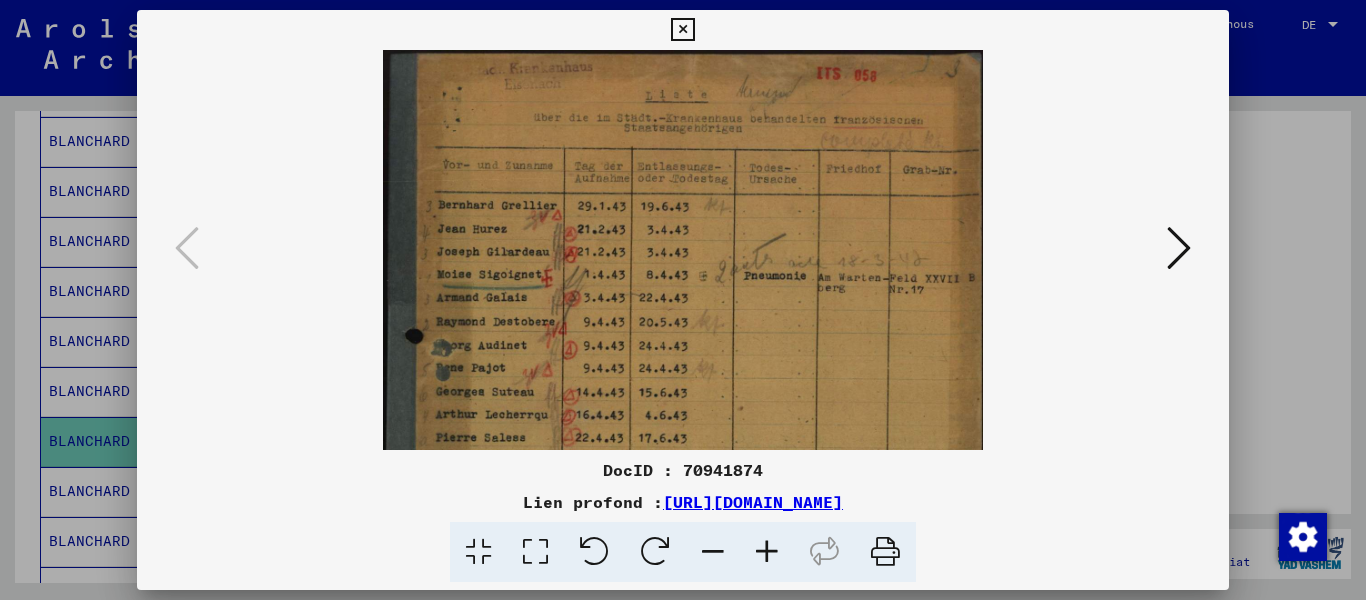 click at bounding box center [767, 552] 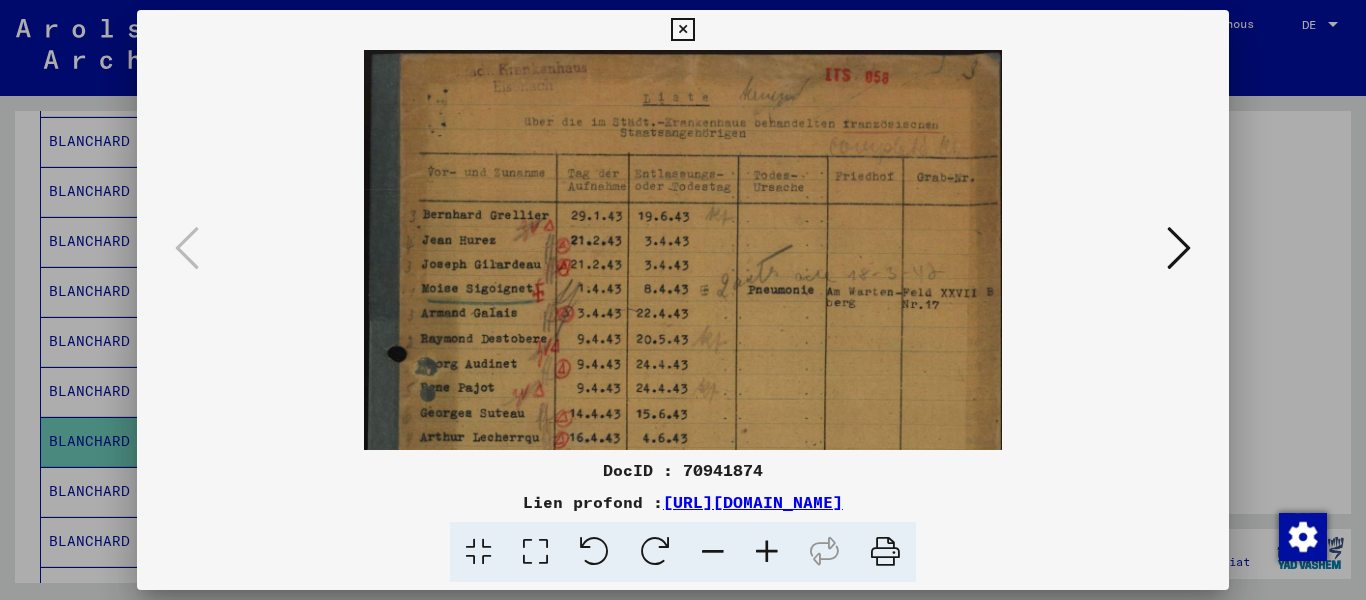 click at bounding box center (767, 552) 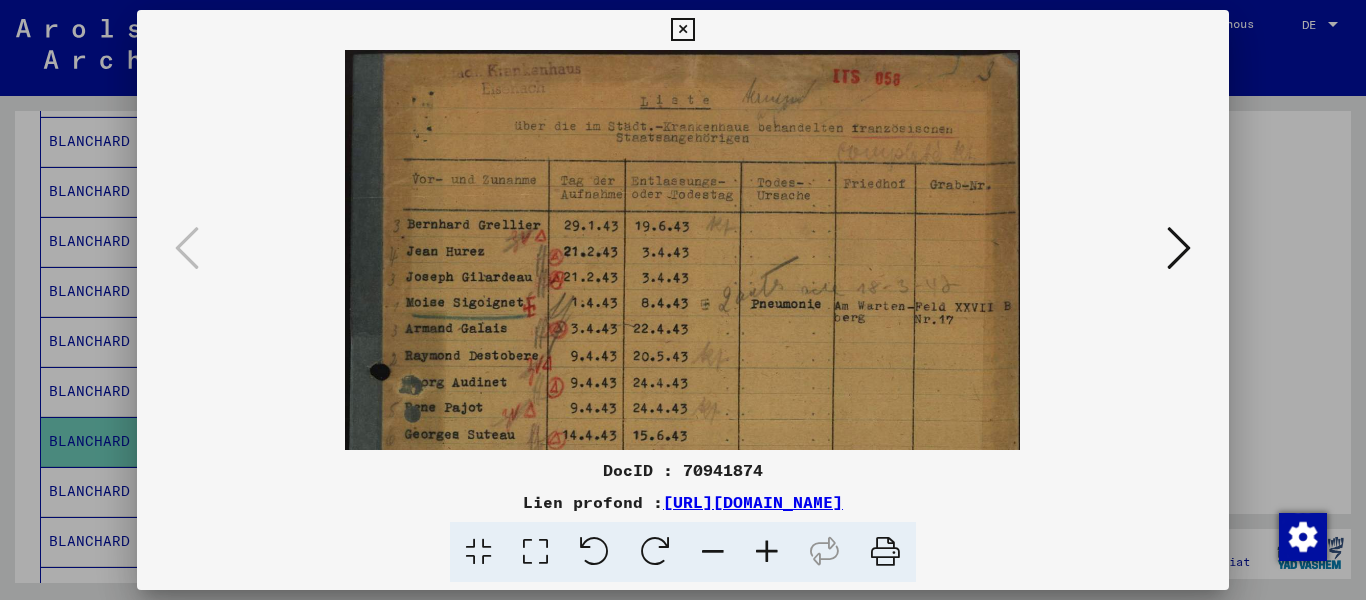 click at bounding box center [767, 552] 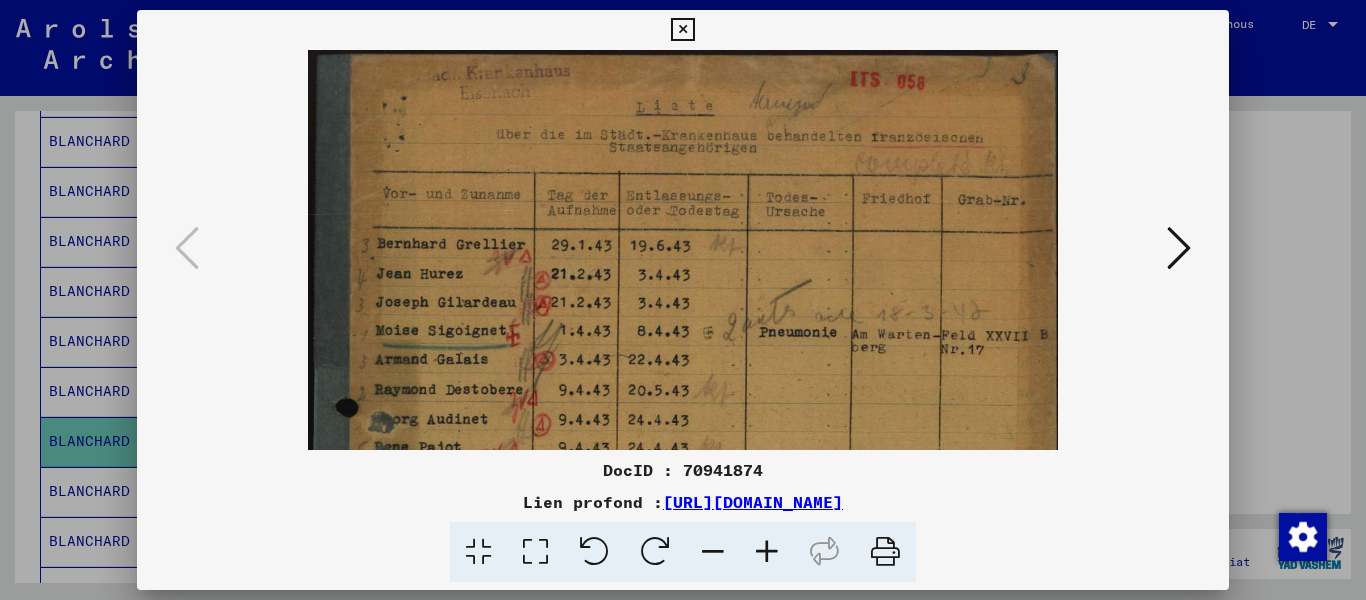 click at bounding box center (767, 552) 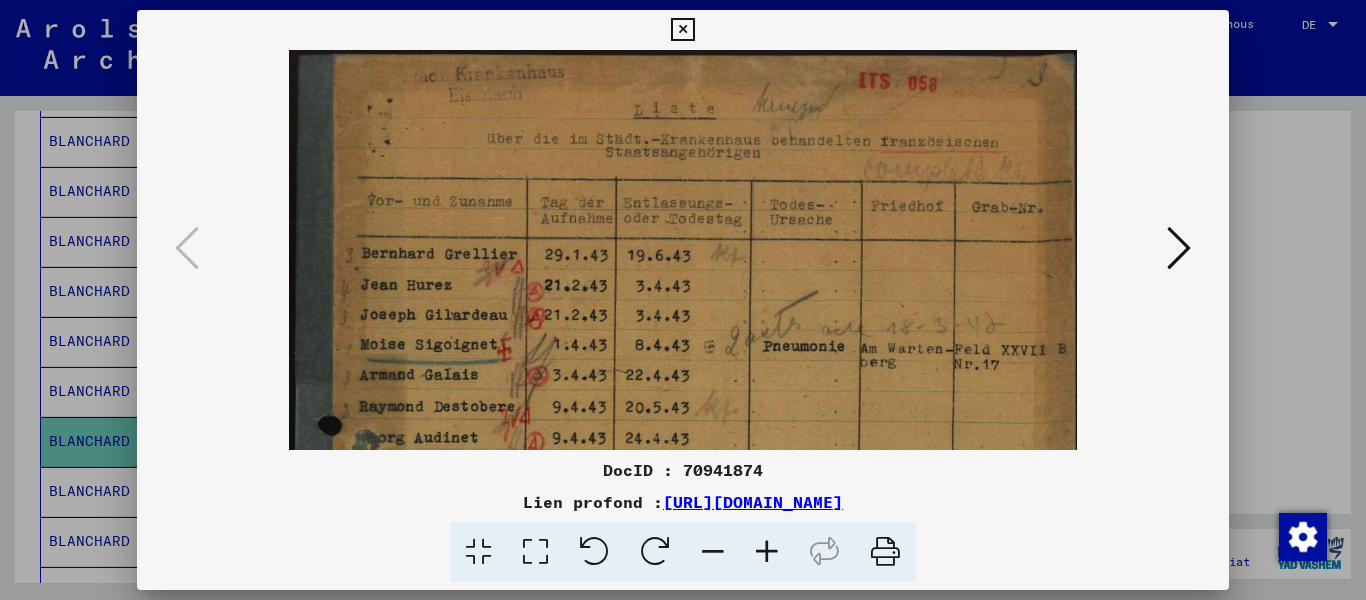 click at bounding box center [1179, 248] 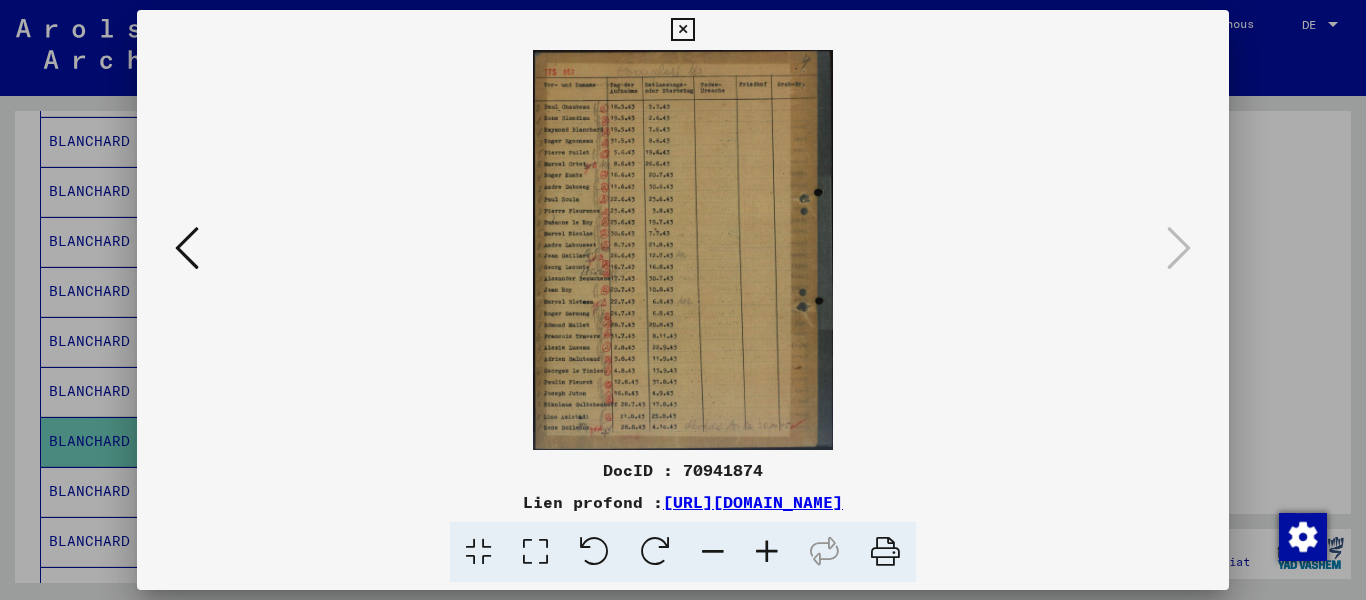 click at bounding box center (682, 30) 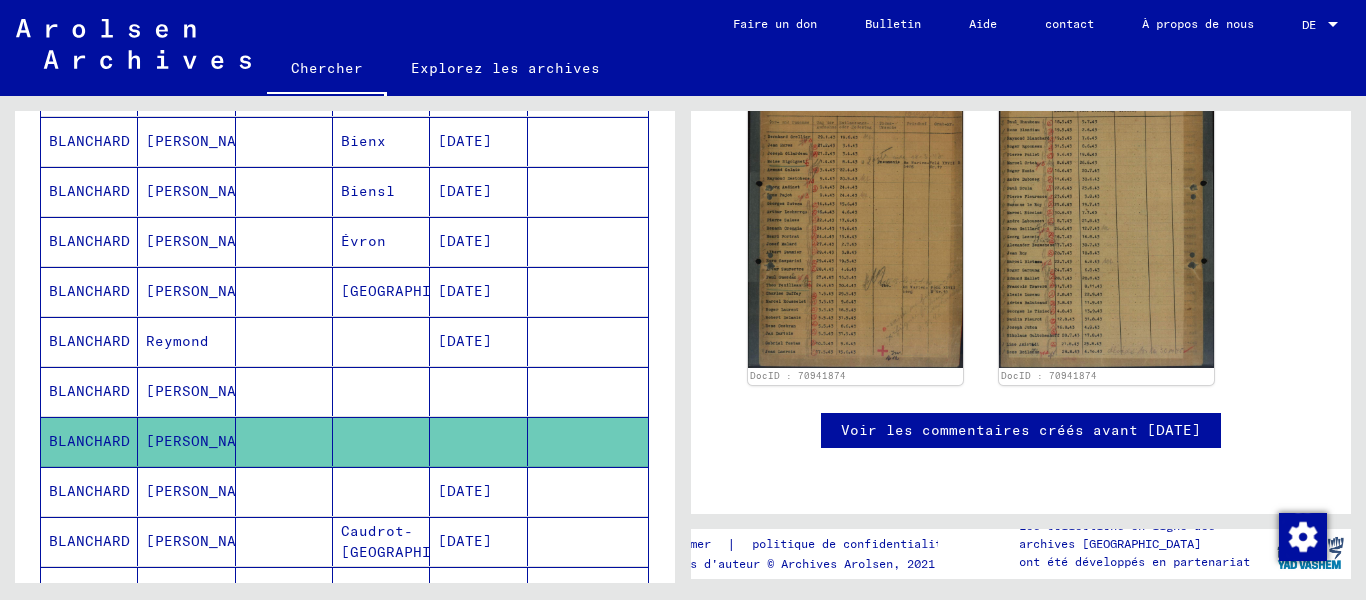 scroll, scrollTop: 1033, scrollLeft: 0, axis: vertical 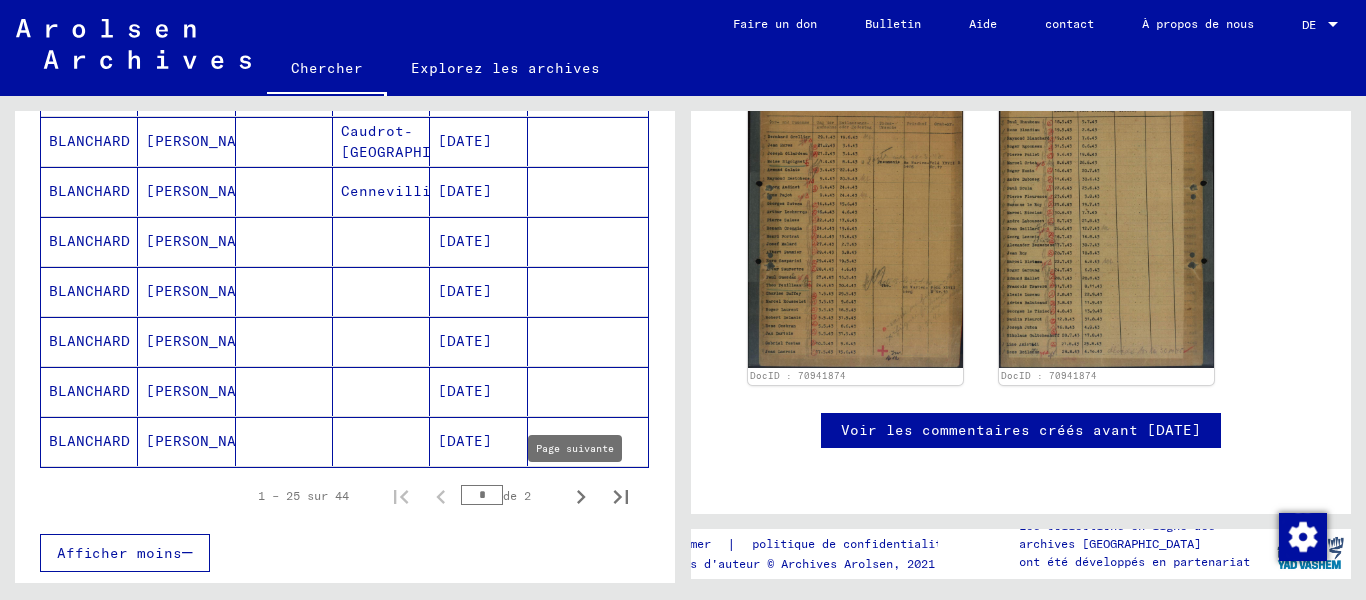 click 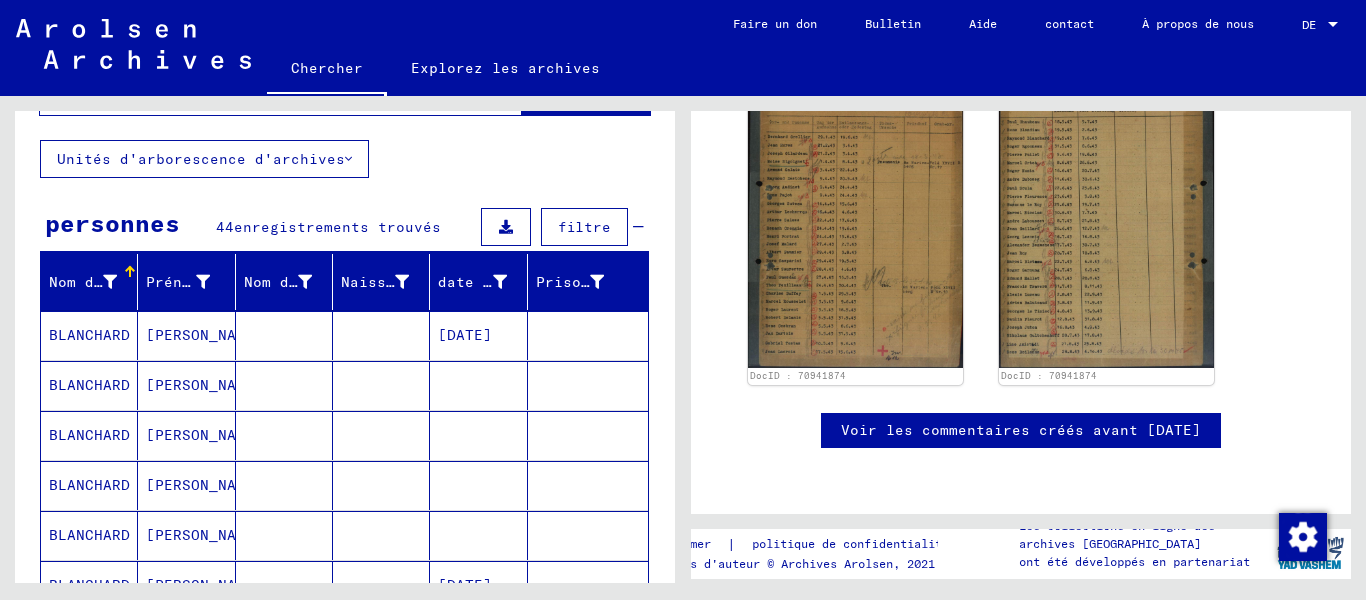 scroll, scrollTop: 109, scrollLeft: 0, axis: vertical 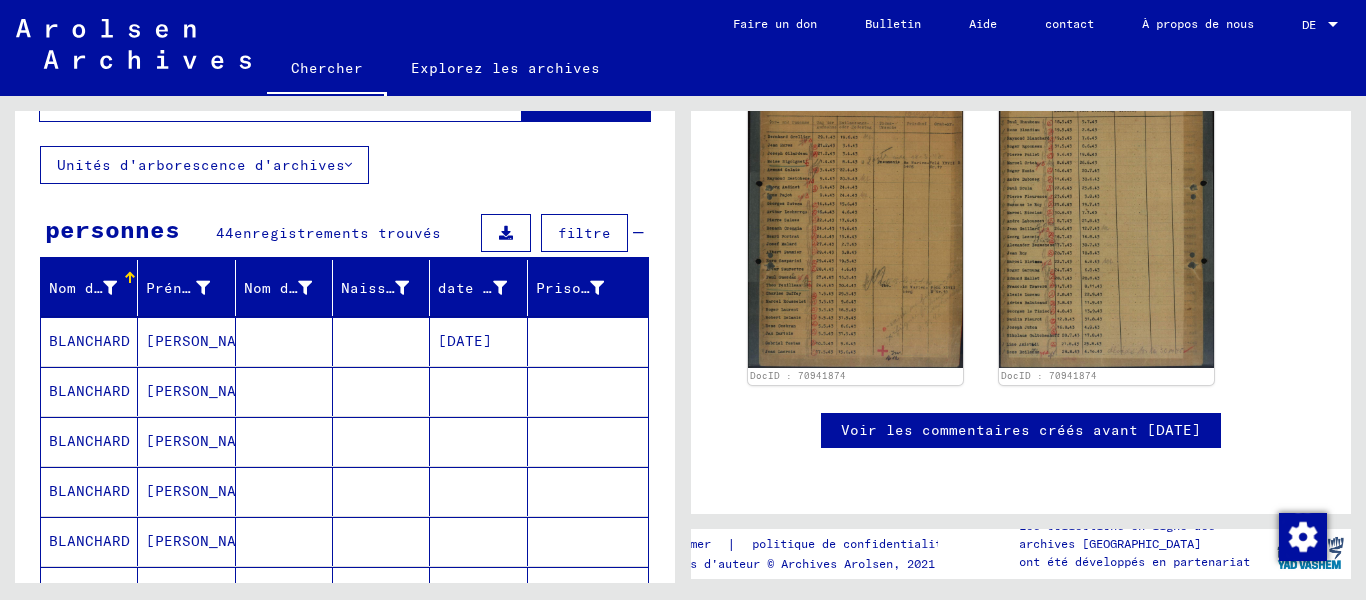 click on "[PERSON_NAME]" at bounding box center (204, 441) 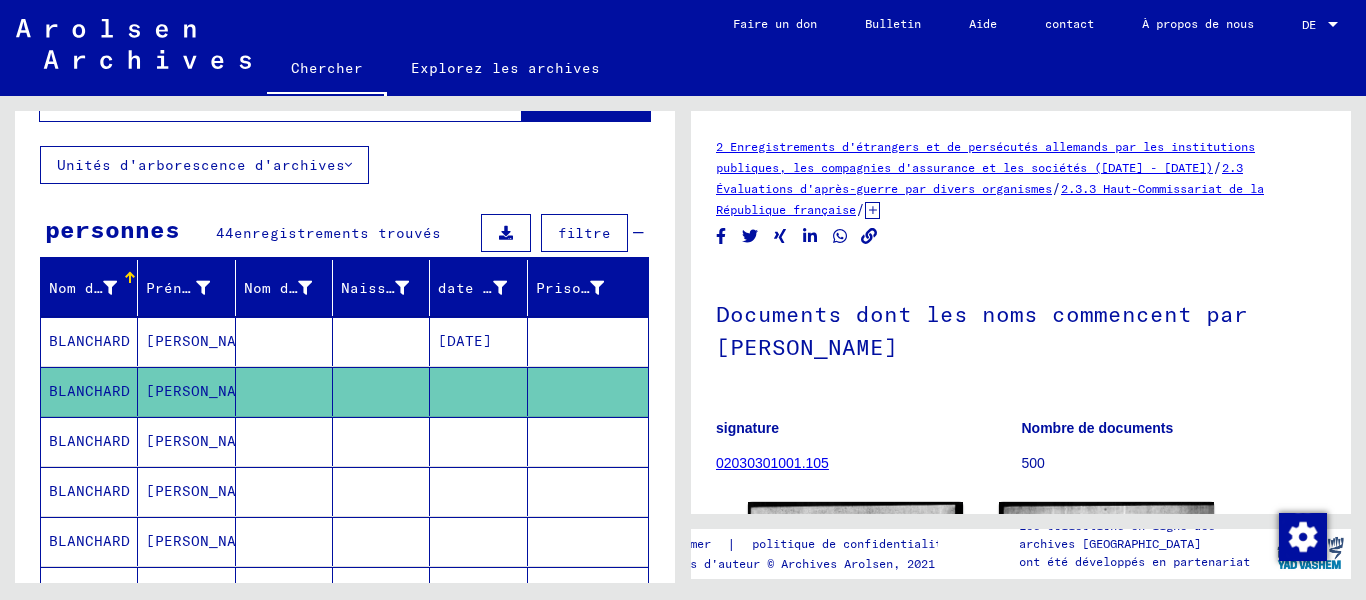 scroll, scrollTop: 0, scrollLeft: 0, axis: both 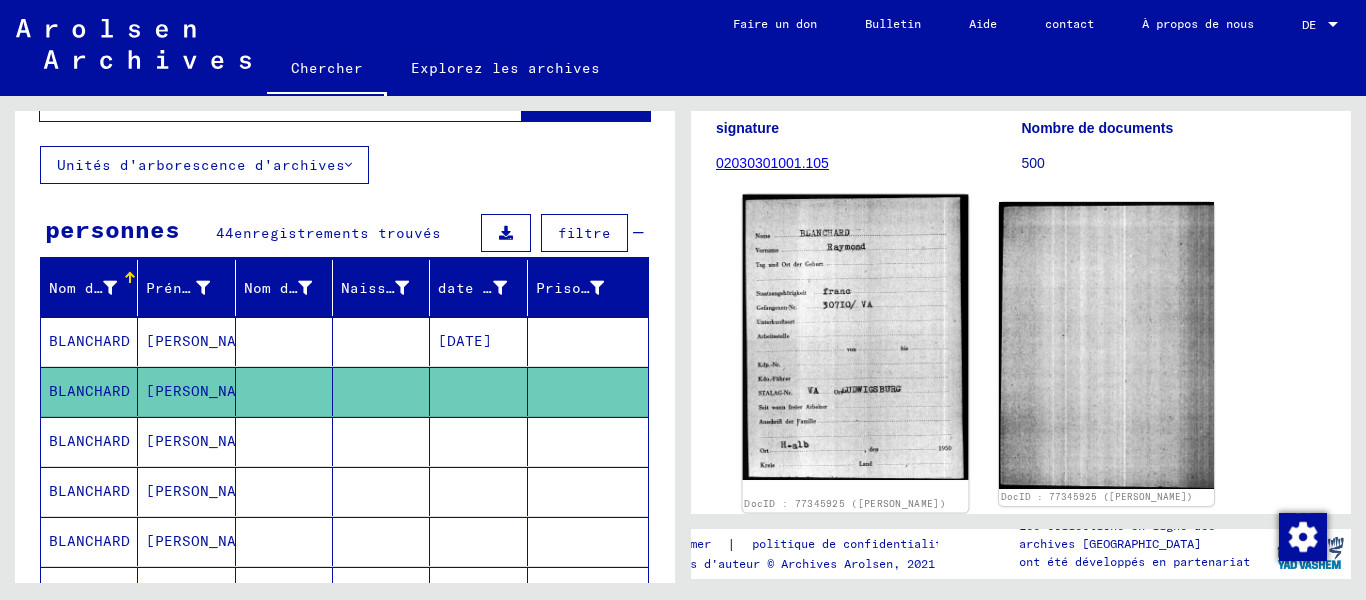click 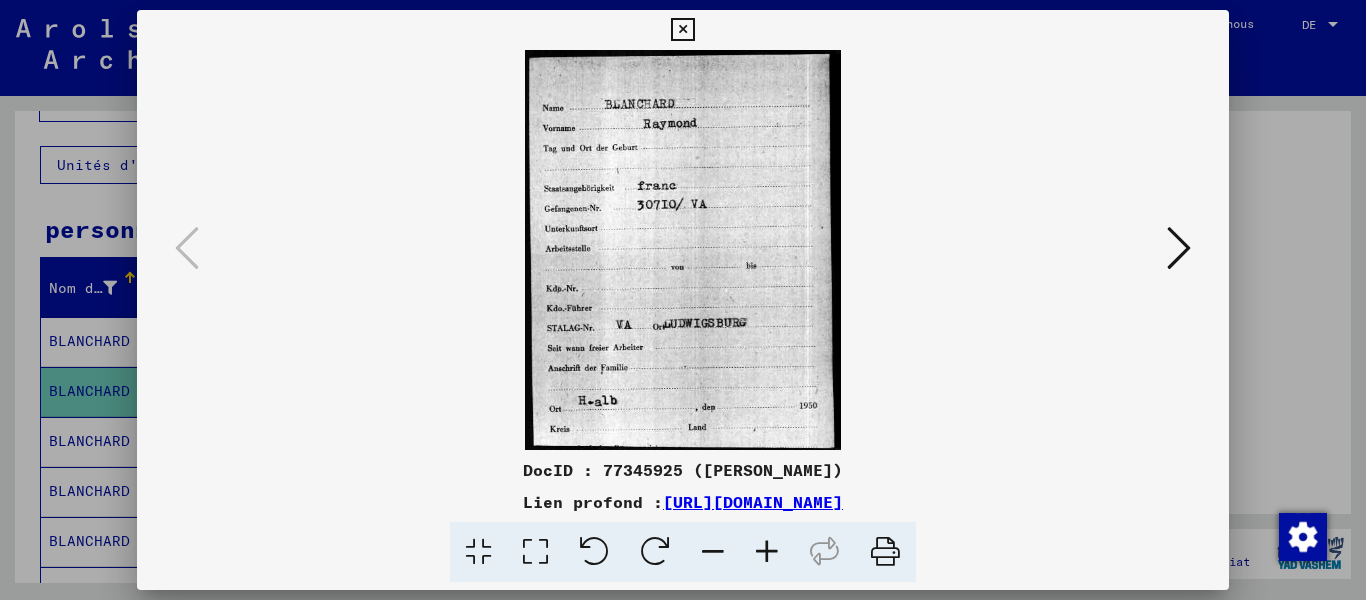click at bounding box center (682, 30) 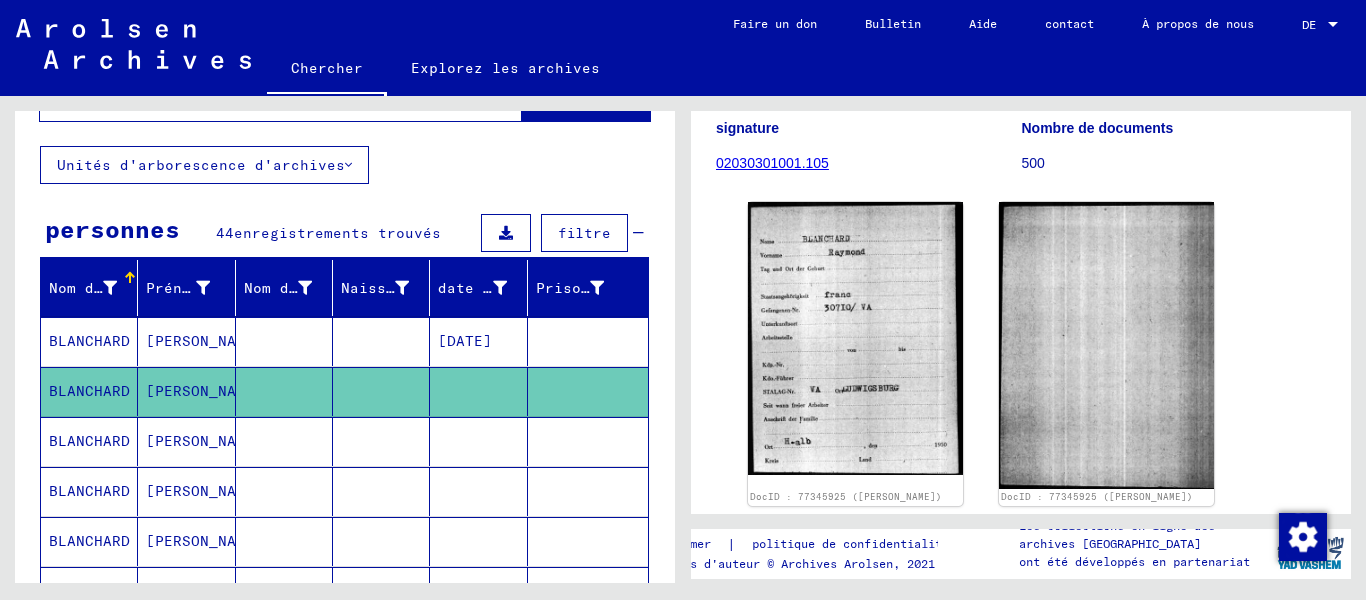 click on "[PERSON_NAME]" at bounding box center (204, 491) 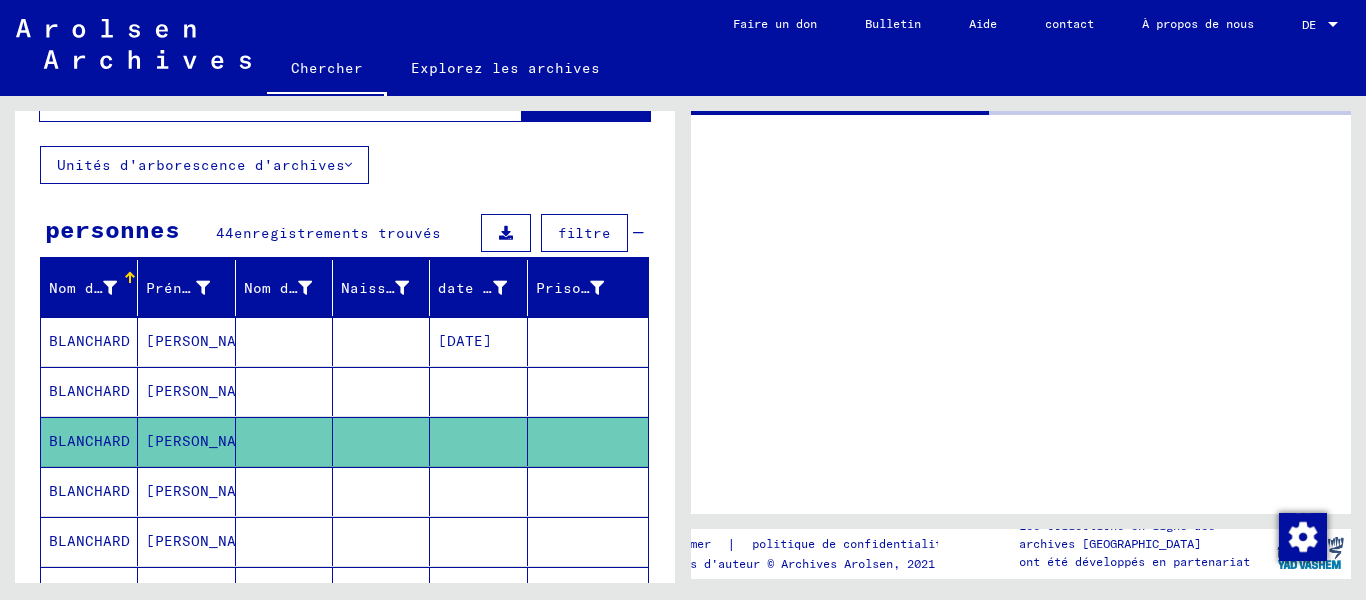 scroll, scrollTop: 0, scrollLeft: 0, axis: both 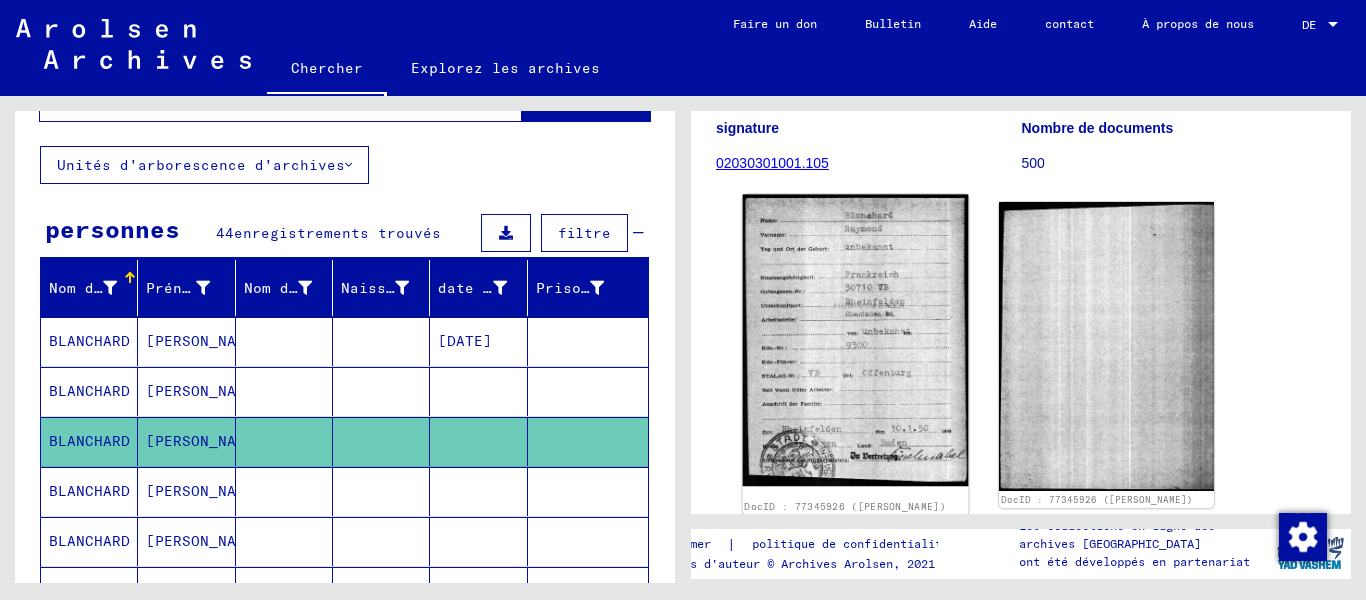 click 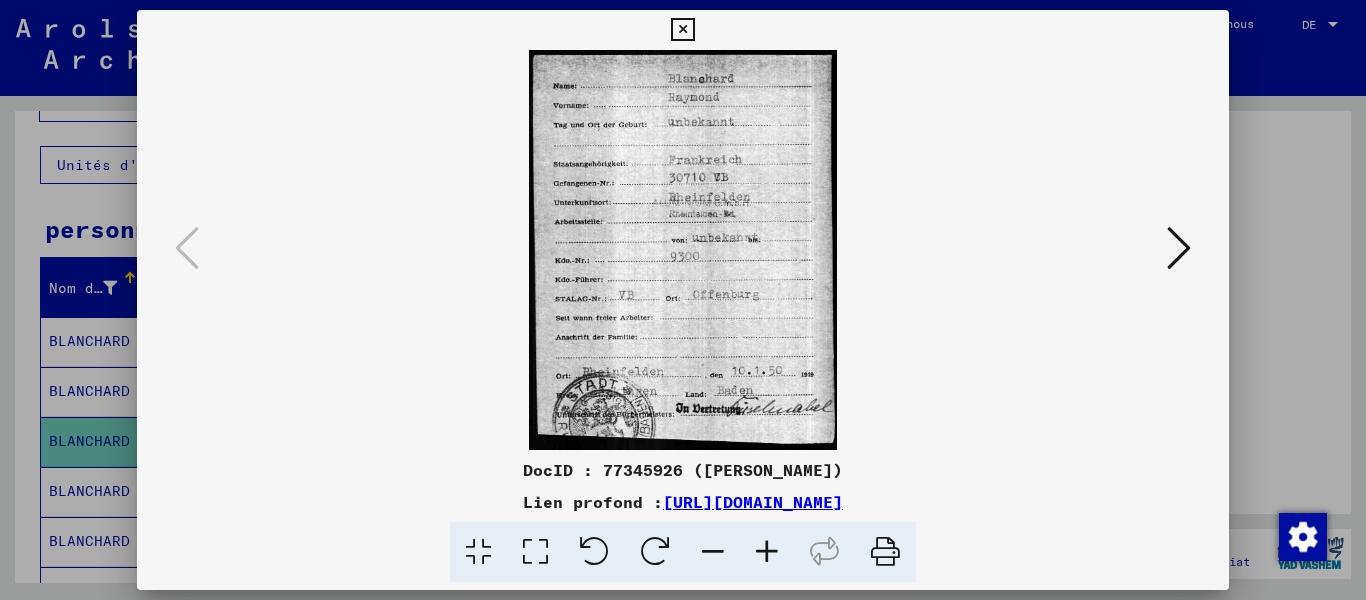 click at bounding box center [682, 30] 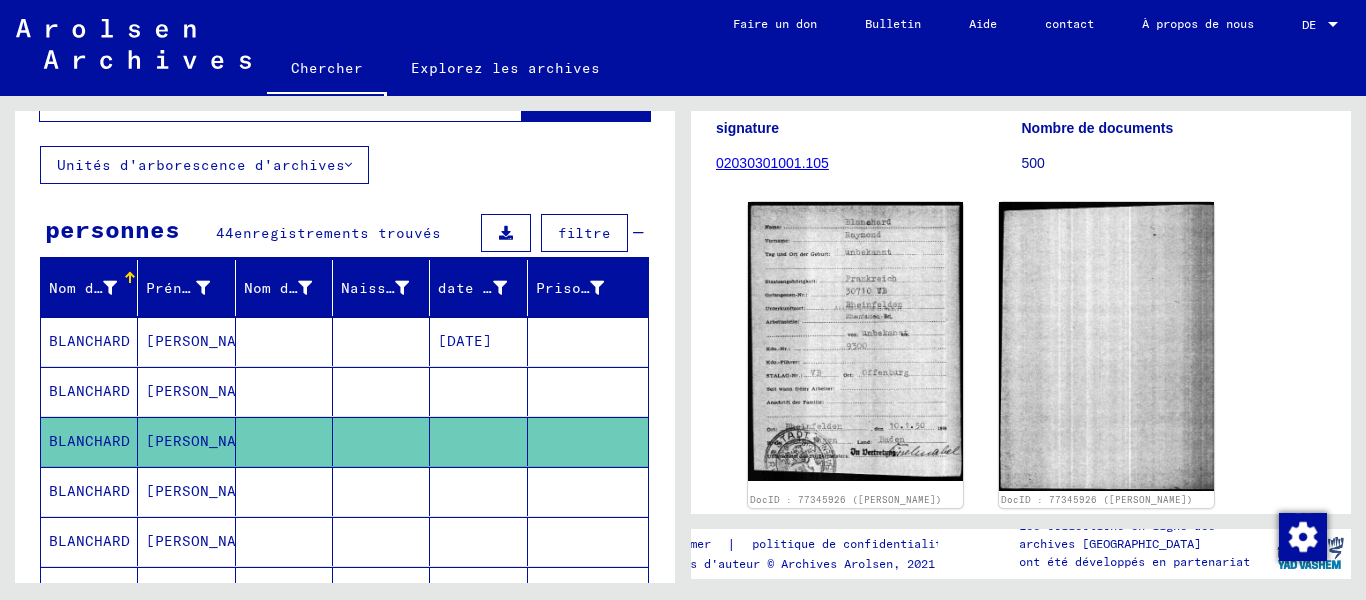 click on "[PERSON_NAME]" at bounding box center [204, 541] 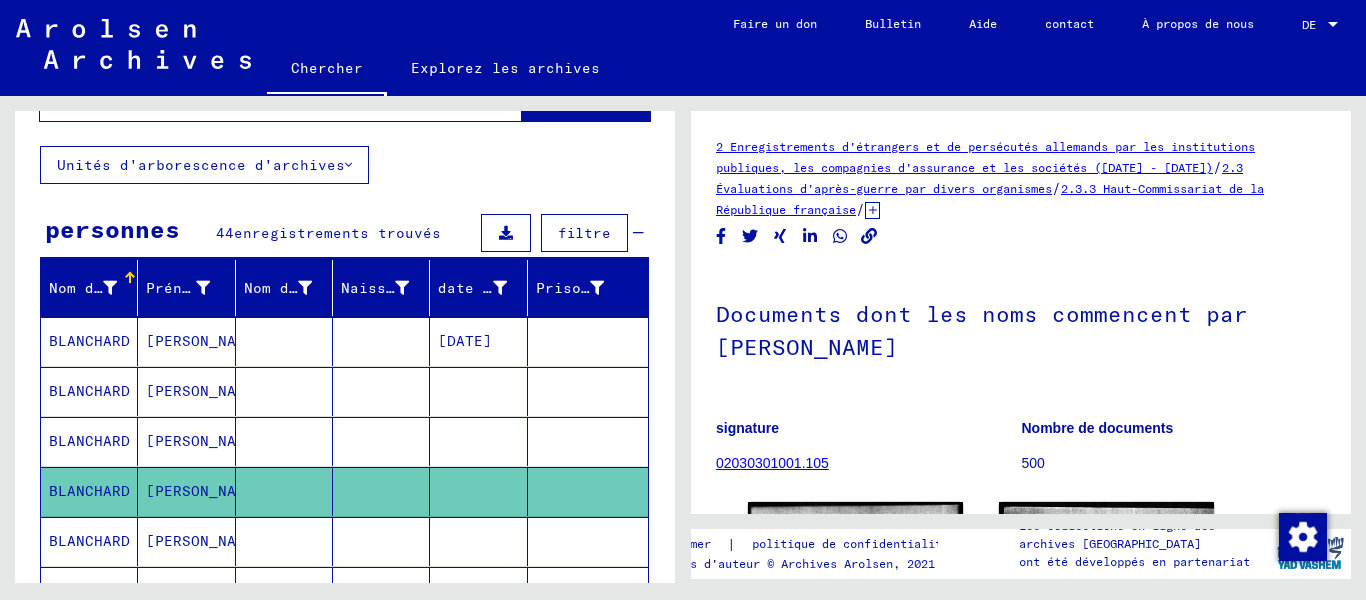 scroll, scrollTop: 0, scrollLeft: 0, axis: both 